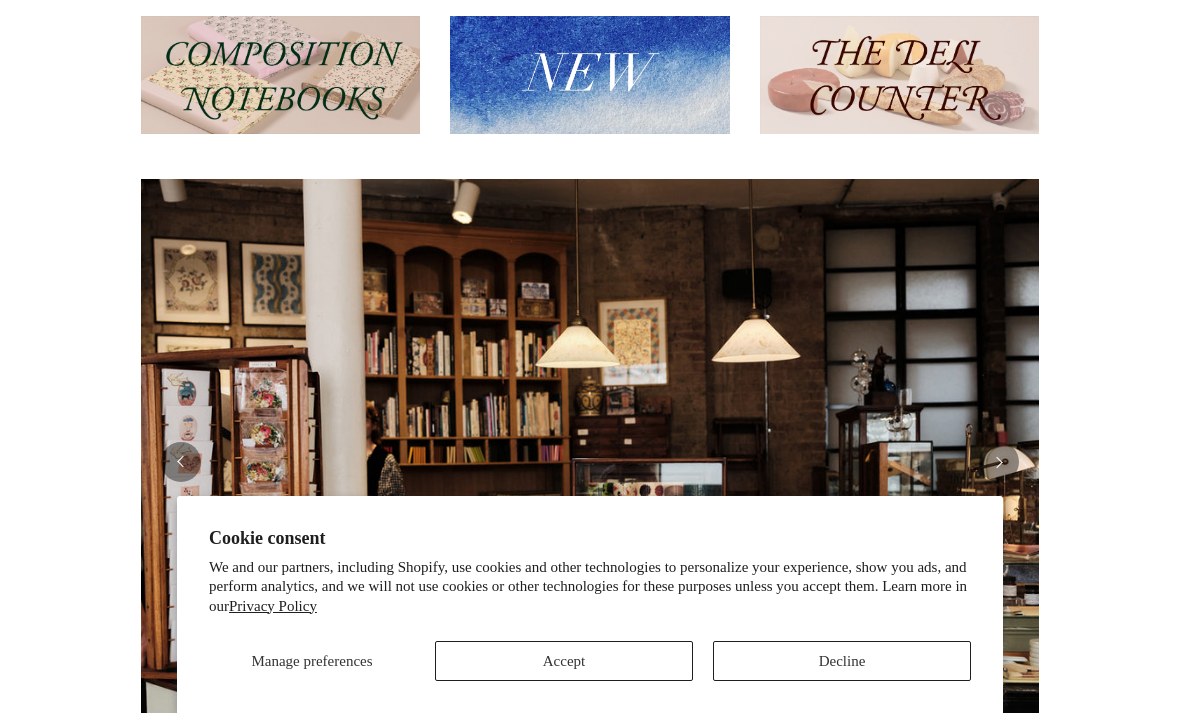 scroll, scrollTop: 316, scrollLeft: 0, axis: vertical 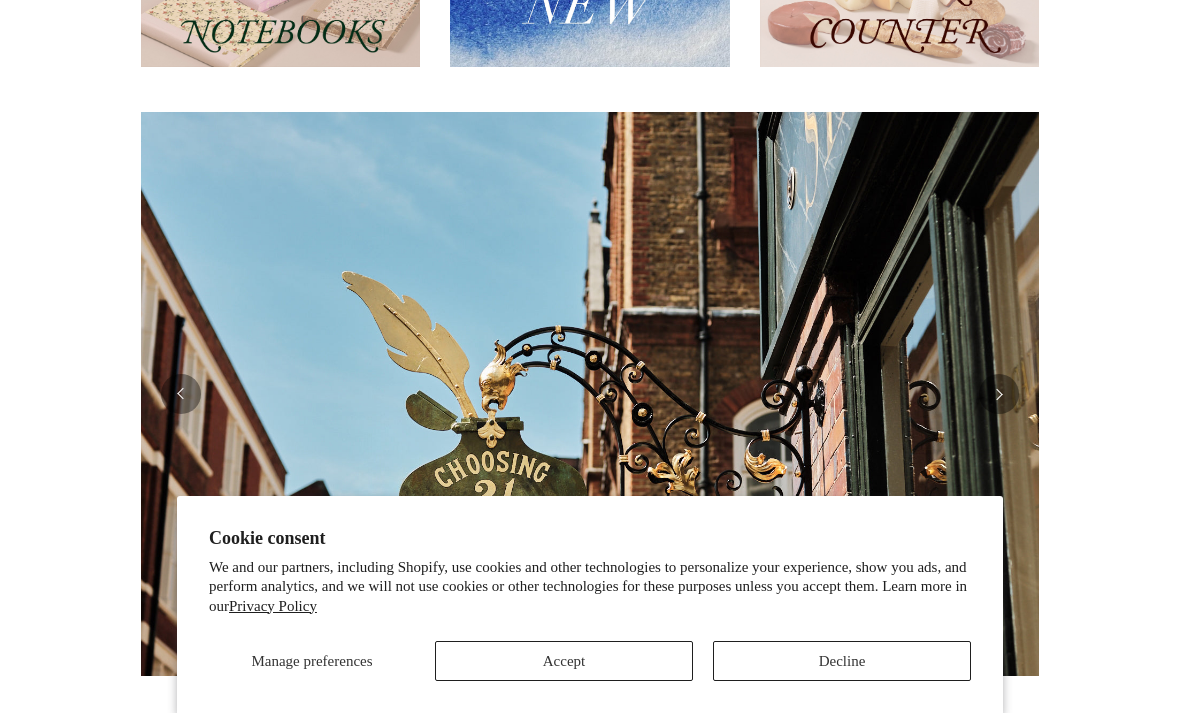 click on "Accept" at bounding box center [564, 661] 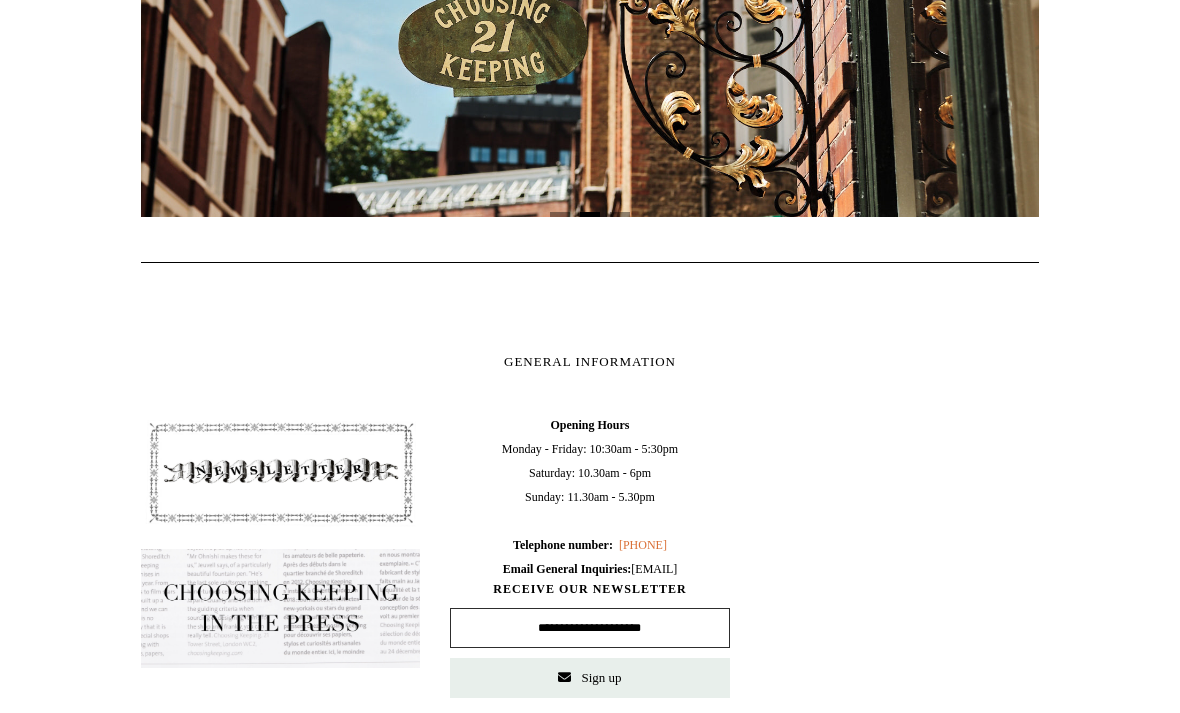 scroll, scrollTop: 779, scrollLeft: 0, axis: vertical 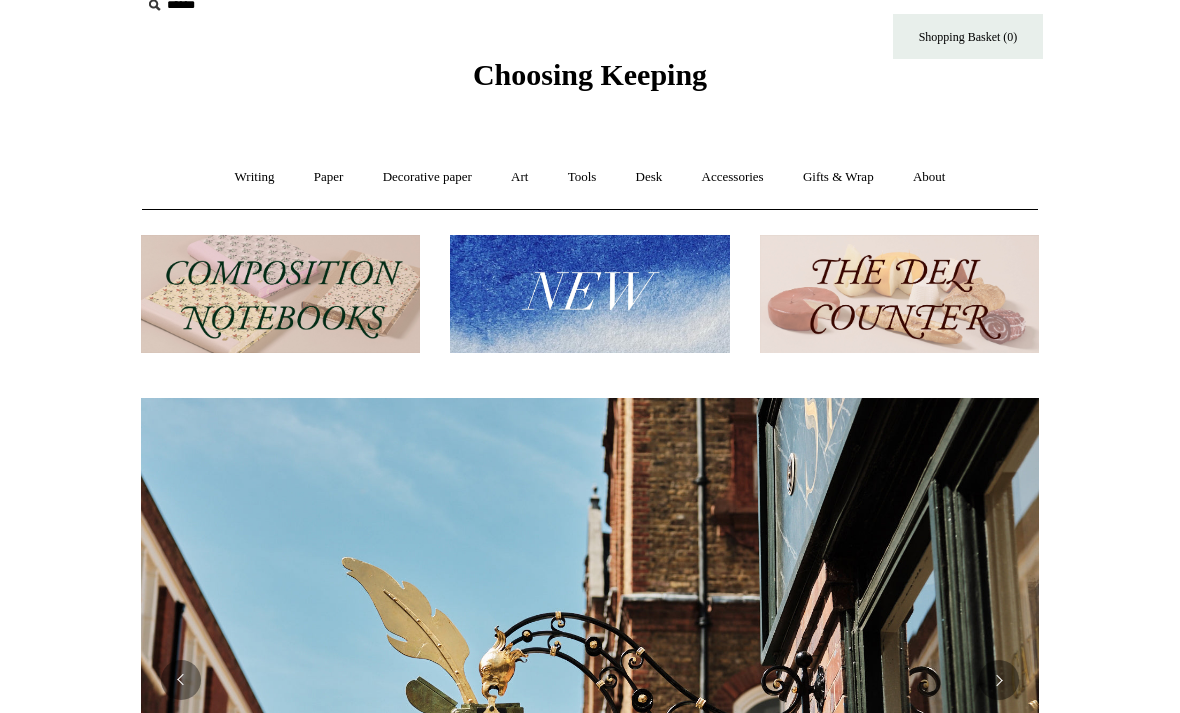 click at bounding box center (280, 294) 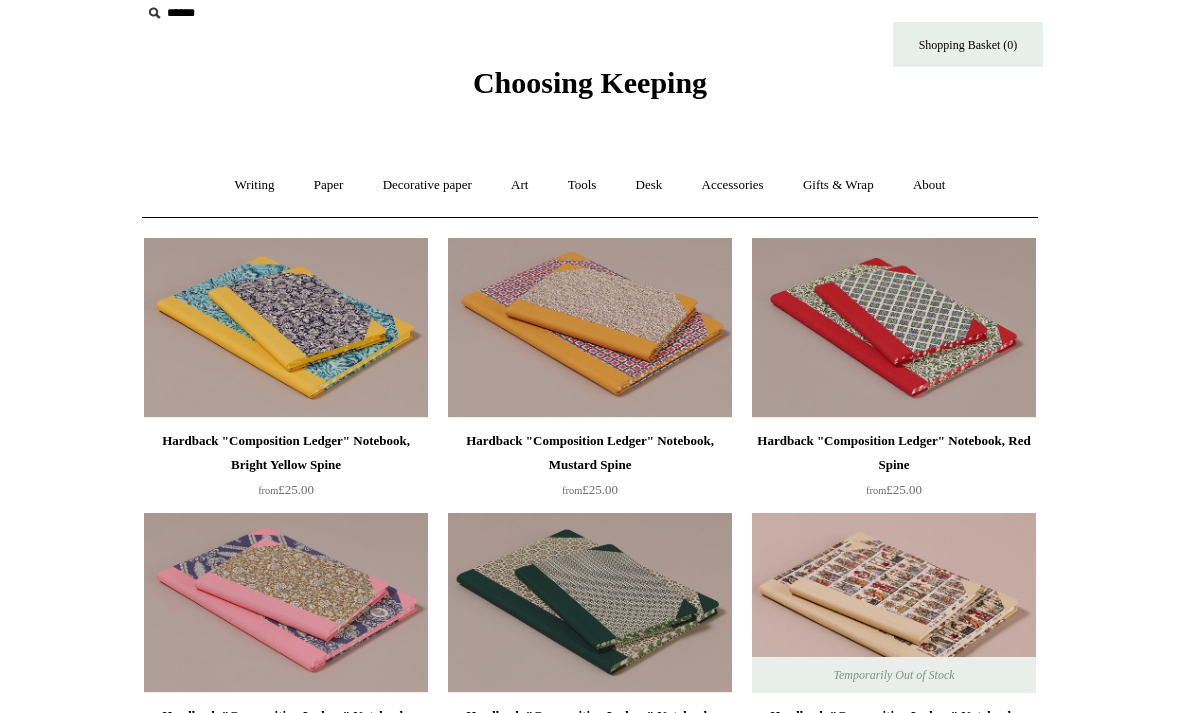 scroll, scrollTop: 0, scrollLeft: 0, axis: both 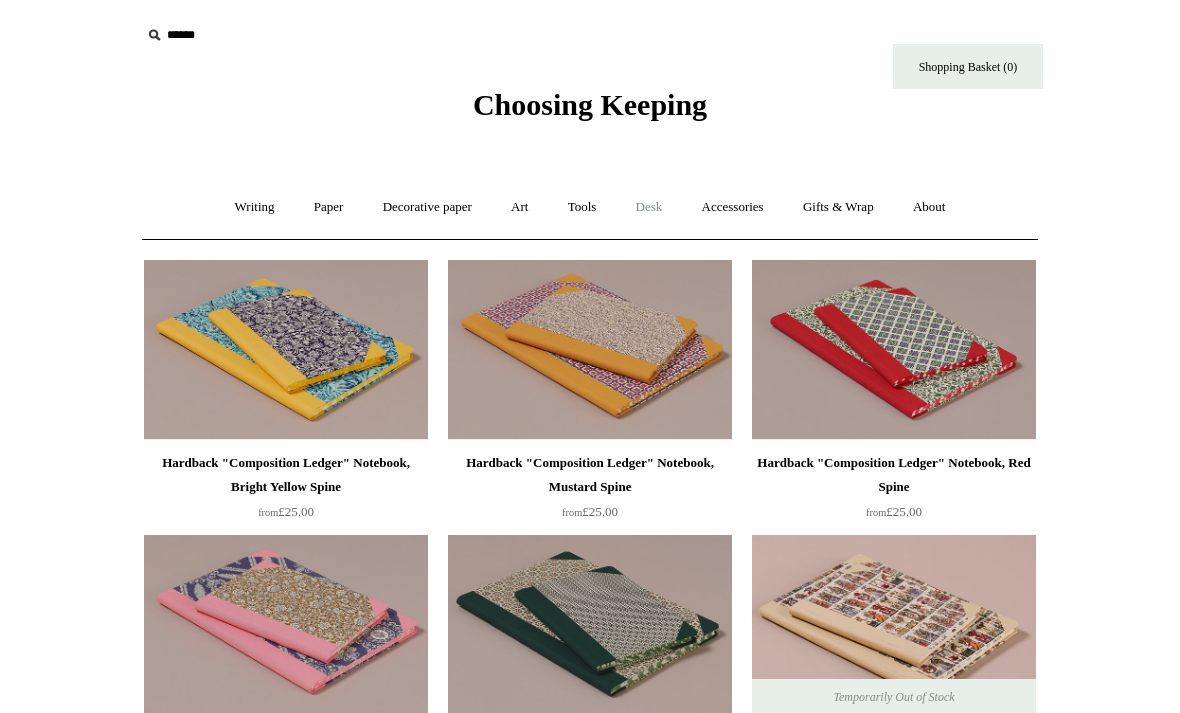 click on "Desk +" at bounding box center (649, 207) 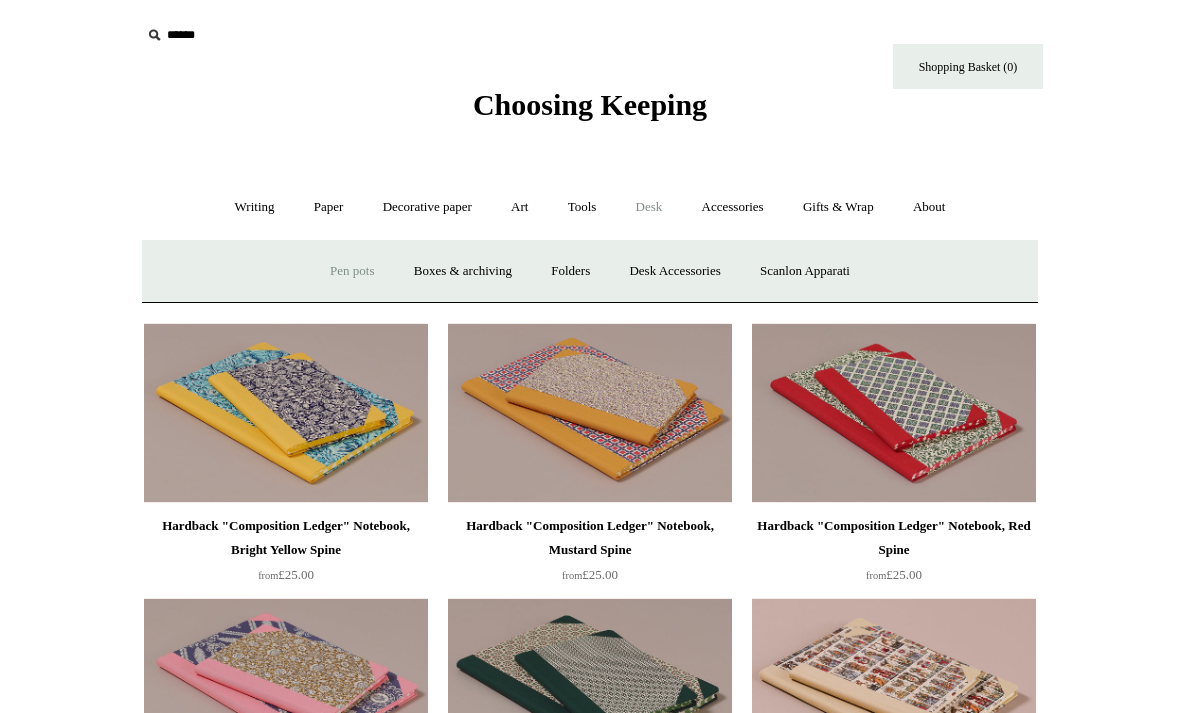 click on "Pen pots" at bounding box center (352, 271) 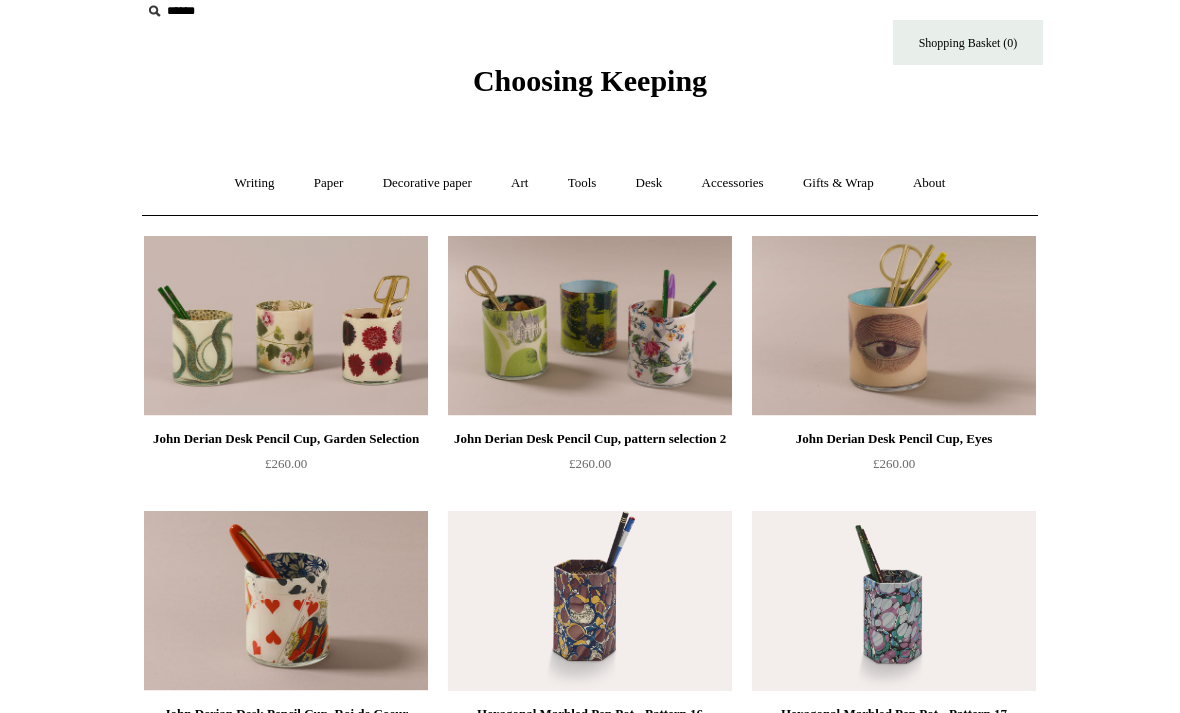scroll, scrollTop: 0, scrollLeft: 0, axis: both 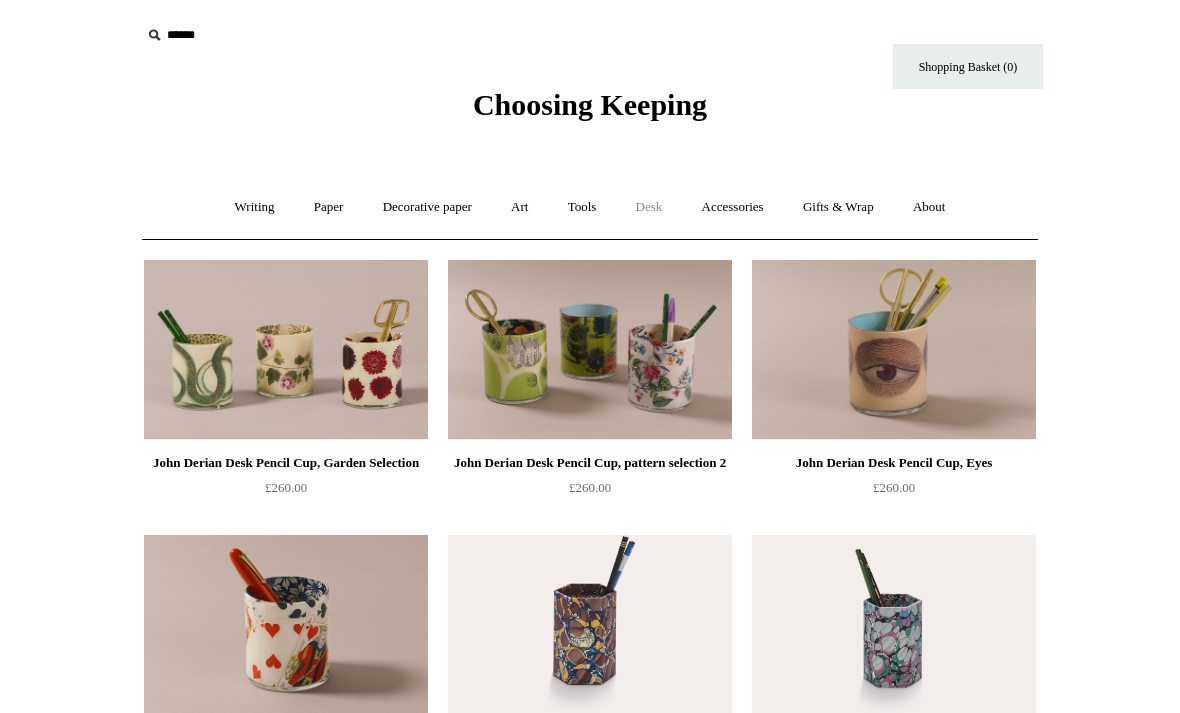 click on "Desk +" at bounding box center (649, 207) 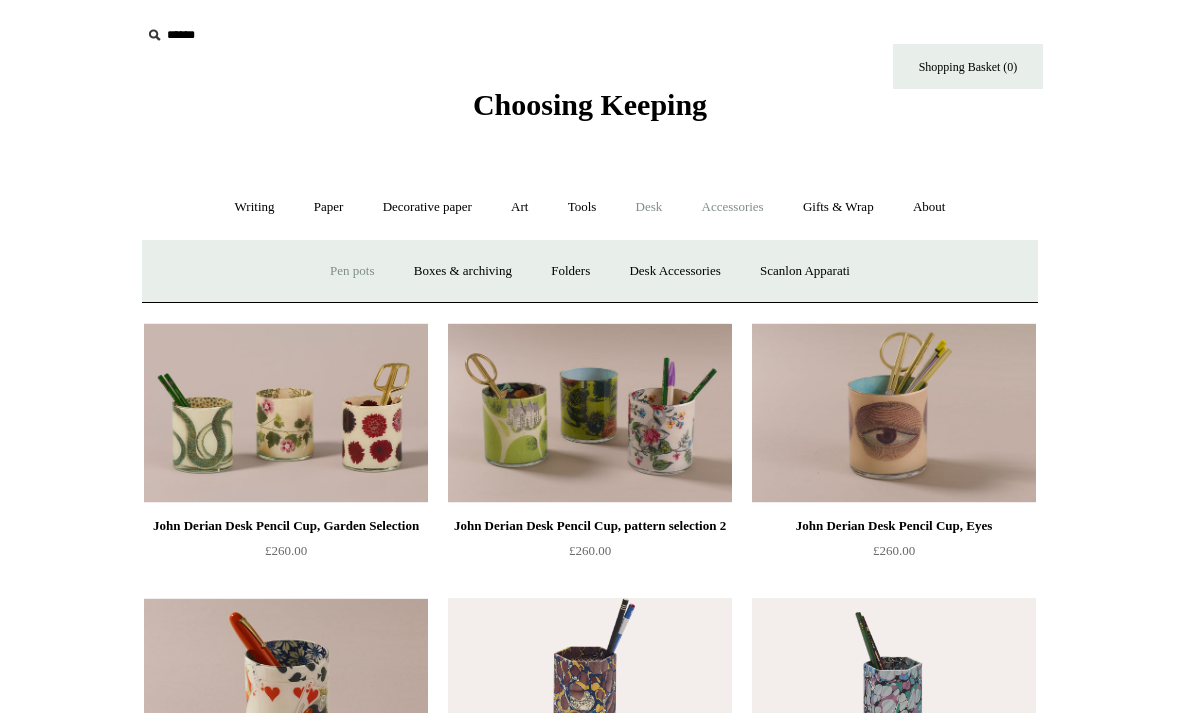 click on "Accessories +" at bounding box center (733, 207) 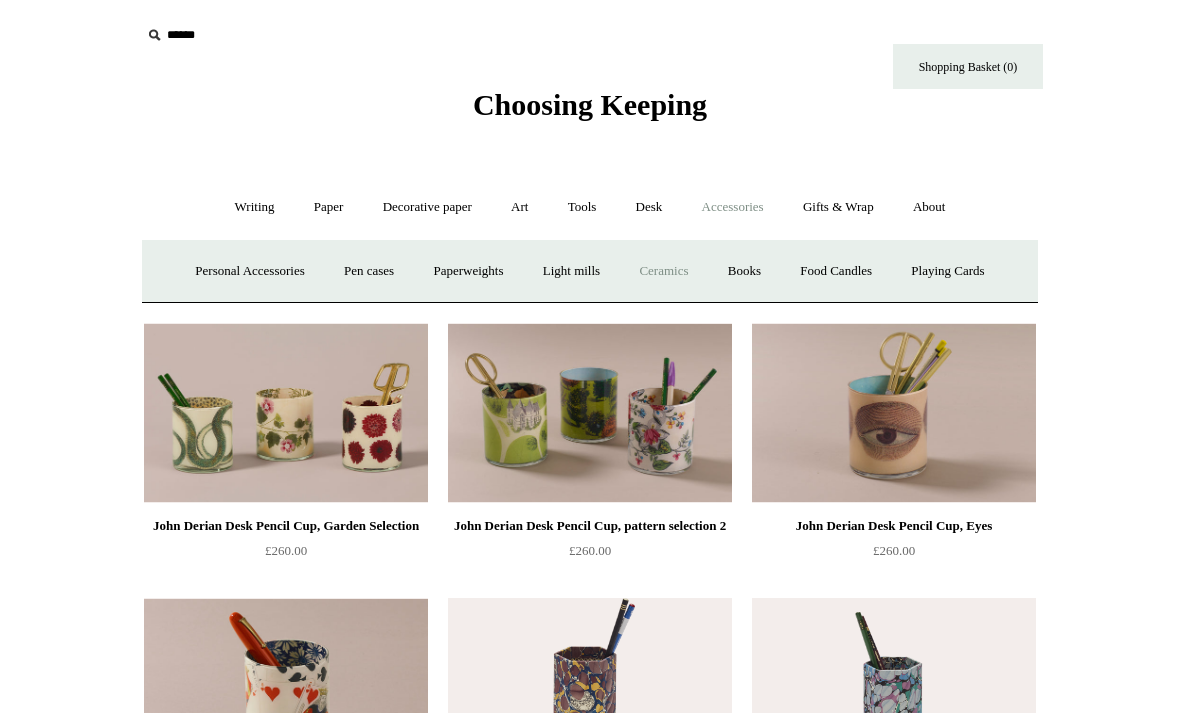 click on "Ceramics  +" at bounding box center (663, 271) 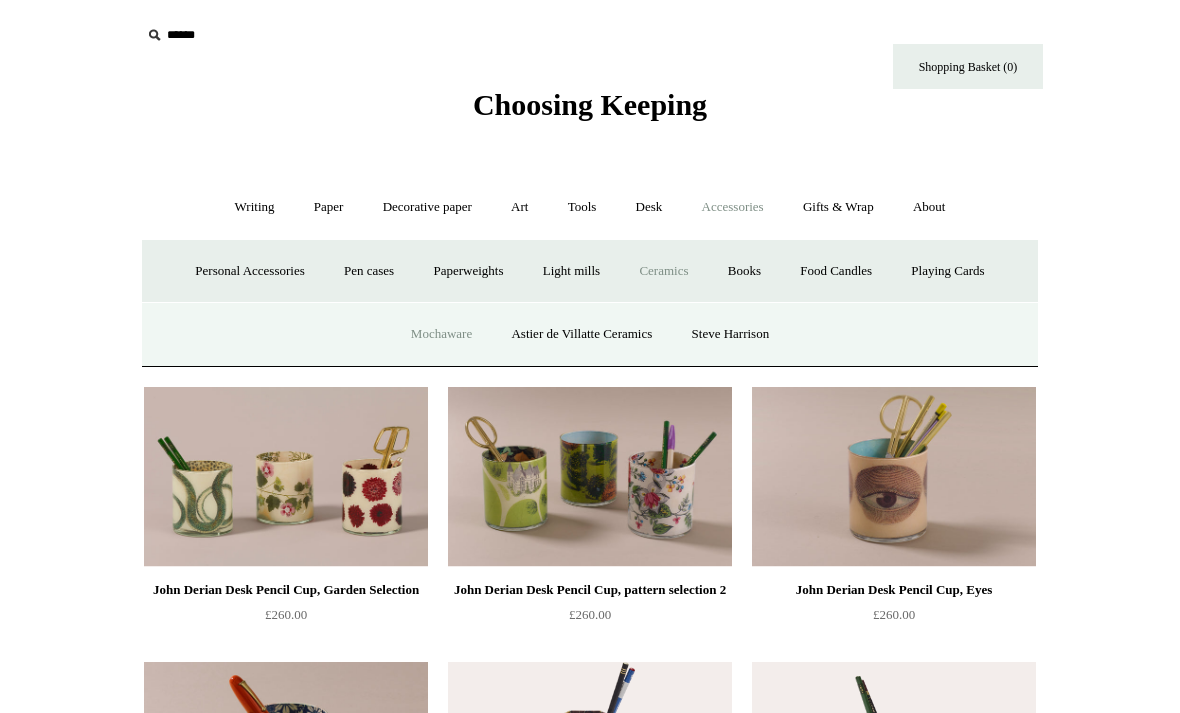 click on "Mochaware" at bounding box center (441, 334) 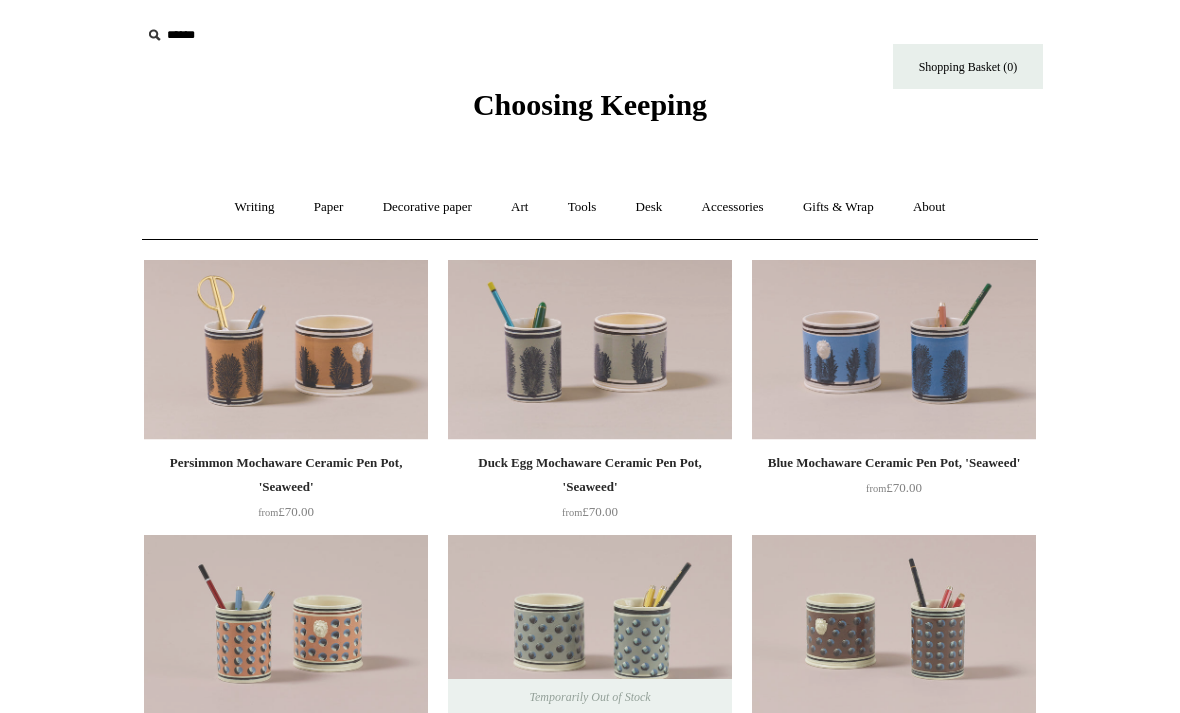 scroll, scrollTop: 0, scrollLeft: 0, axis: both 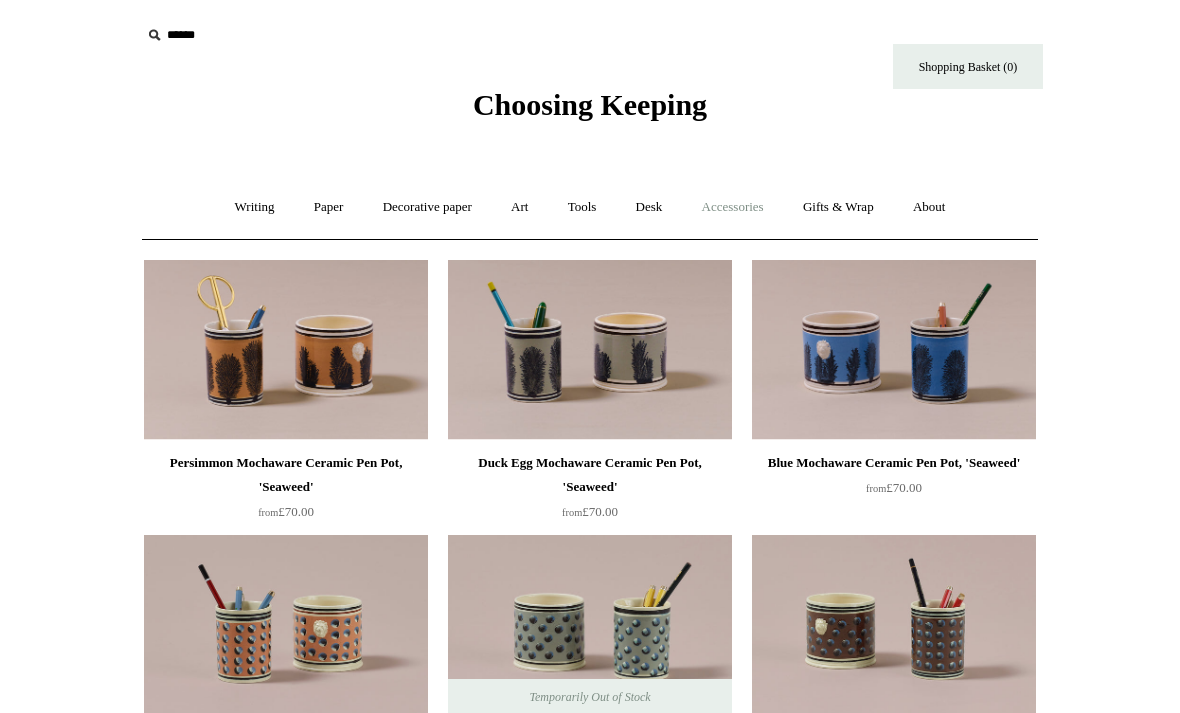 click on "Accessories +" at bounding box center [733, 207] 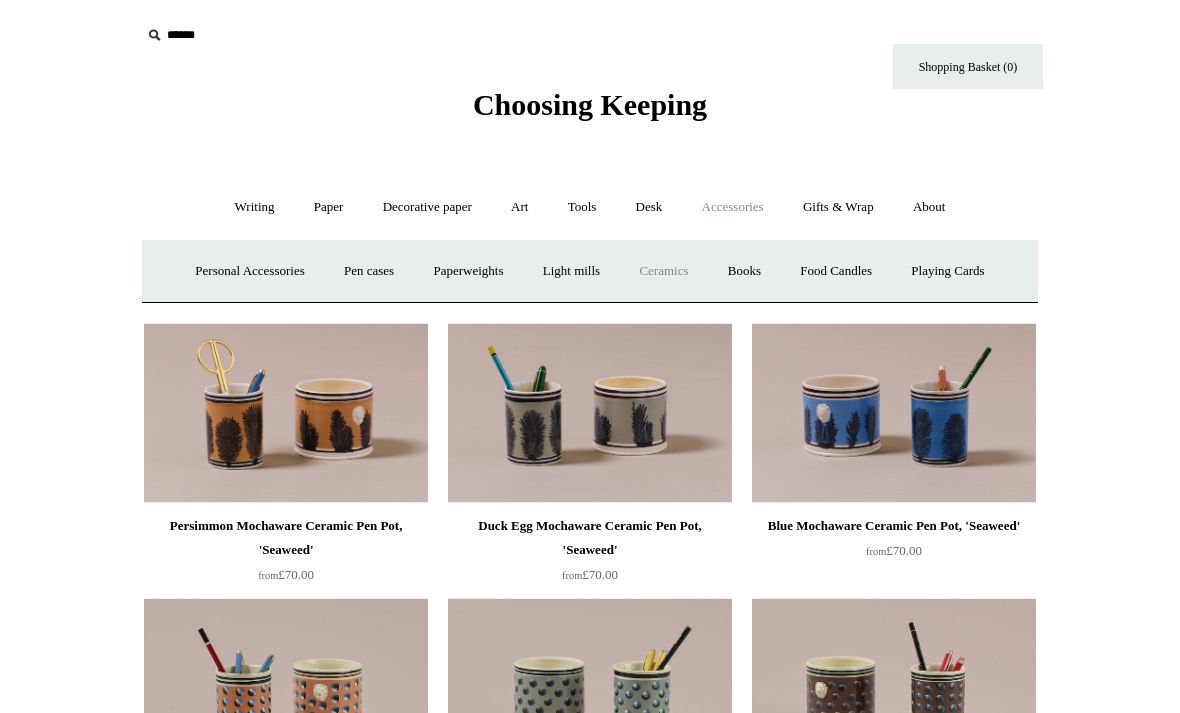 click on "Ceramics  +" at bounding box center [663, 271] 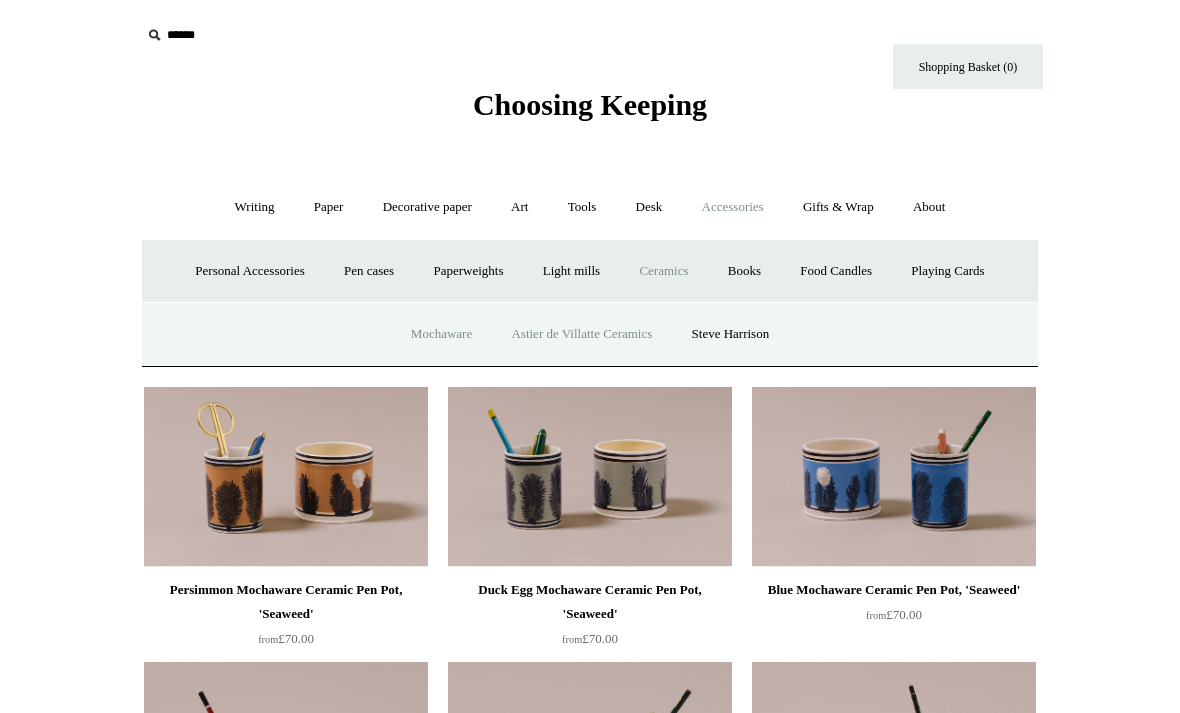 click on "Astier de Villatte Ceramics" at bounding box center (581, 334) 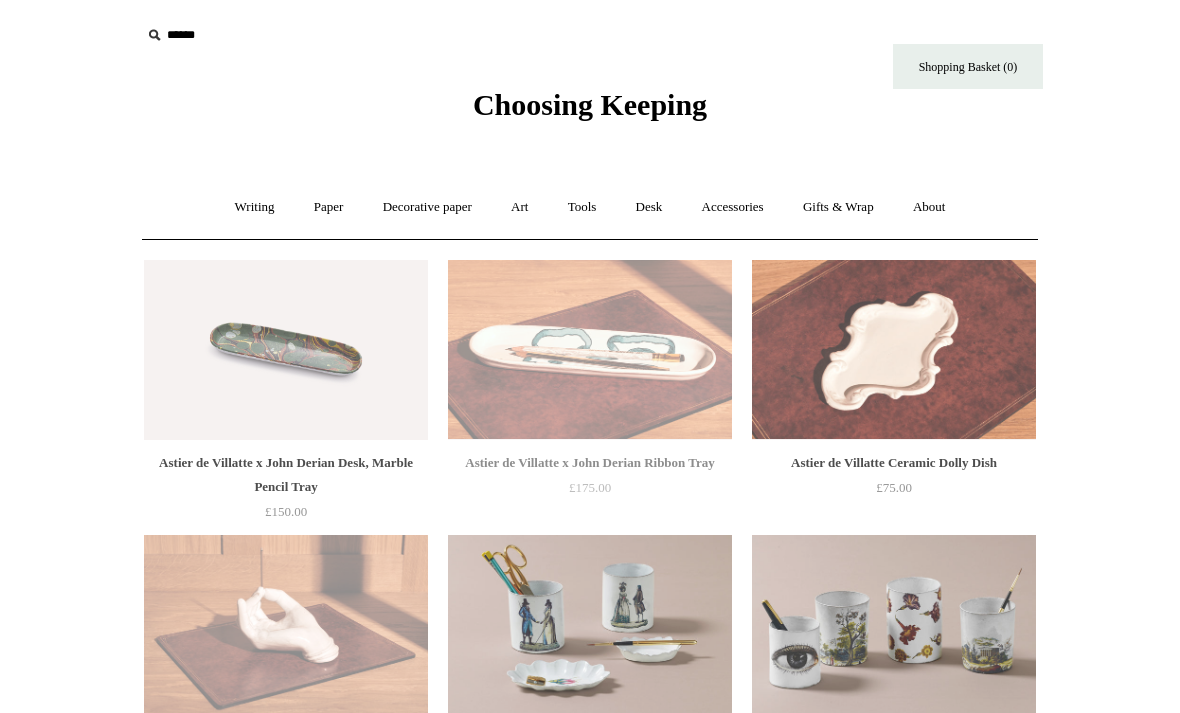 scroll, scrollTop: 0, scrollLeft: 0, axis: both 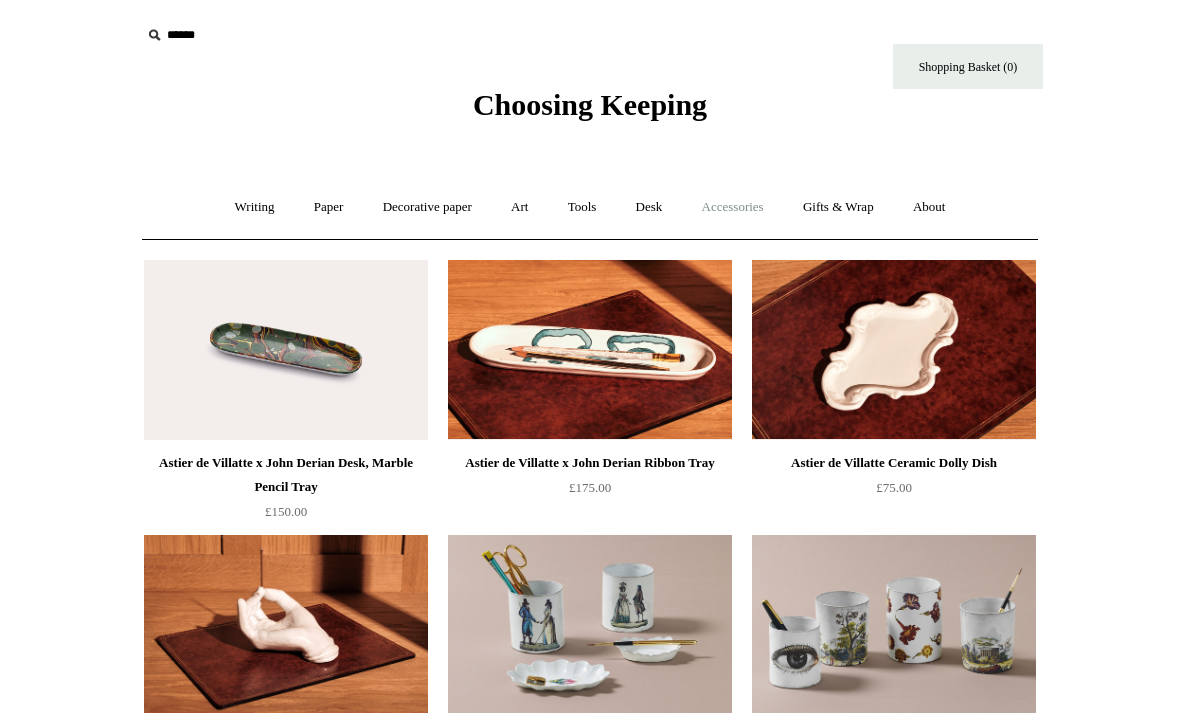 click on "Accessories +" at bounding box center (733, 207) 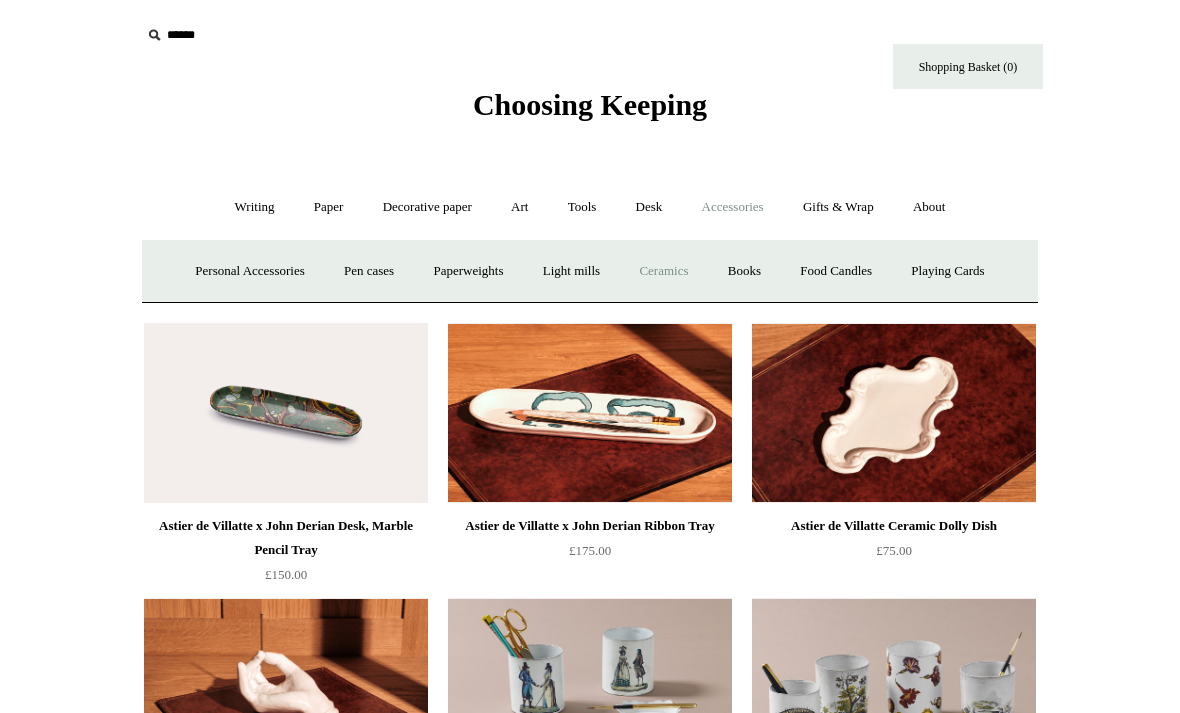 click on "Ceramics  +" at bounding box center (663, 271) 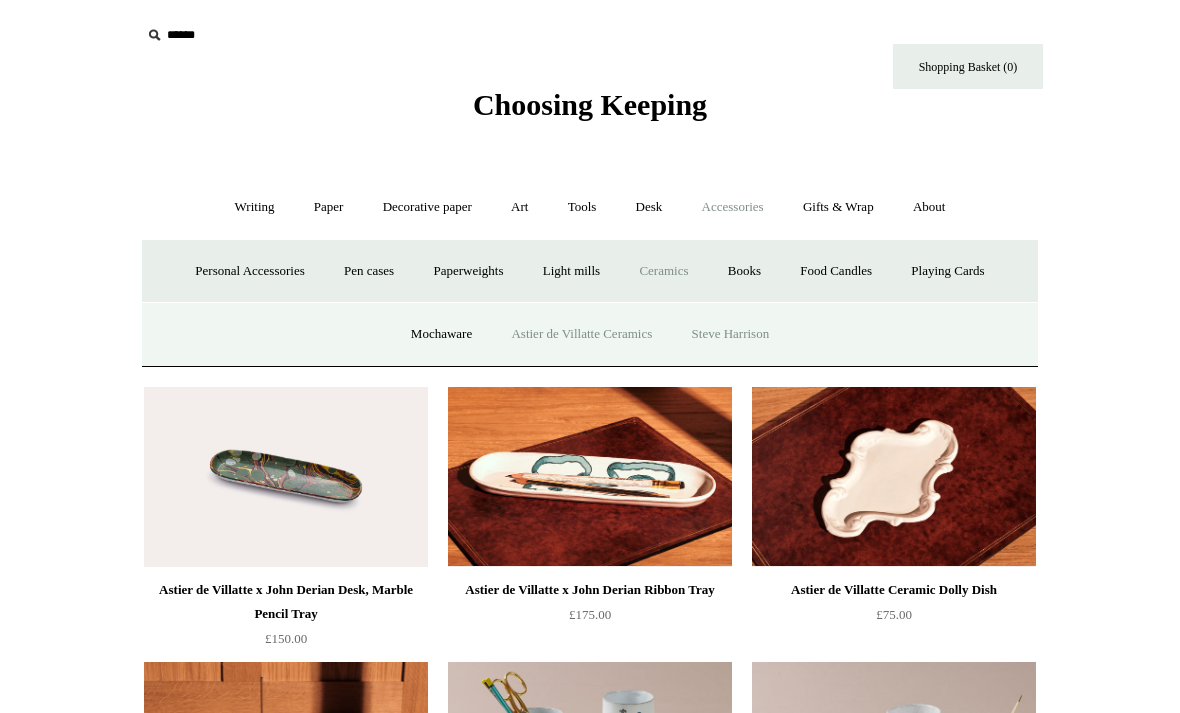 click on "Steve Harrison" at bounding box center (731, 334) 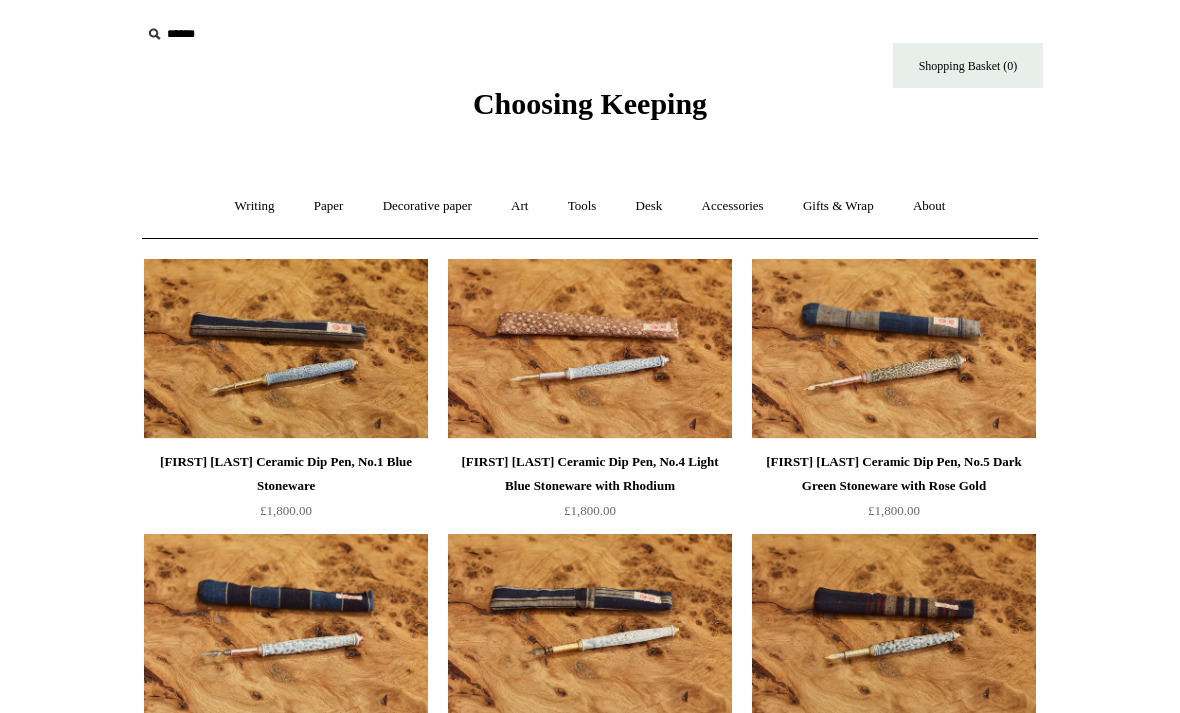 scroll, scrollTop: 0, scrollLeft: 0, axis: both 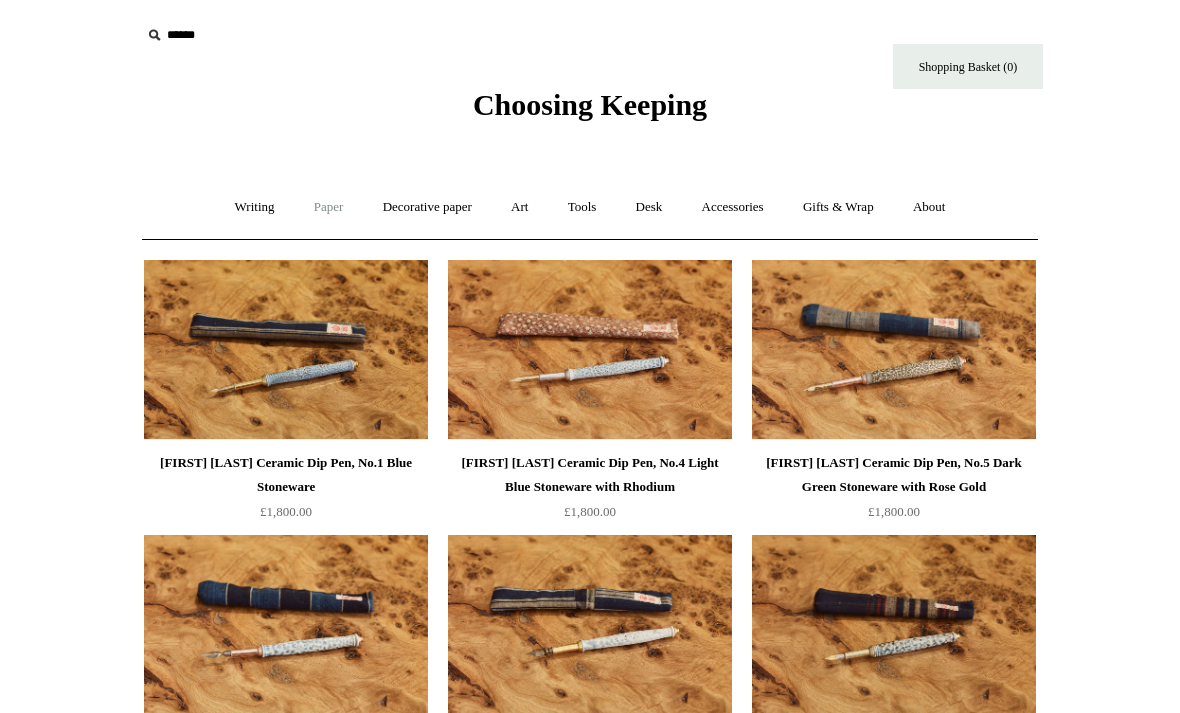 click on "Paper +" at bounding box center [329, 207] 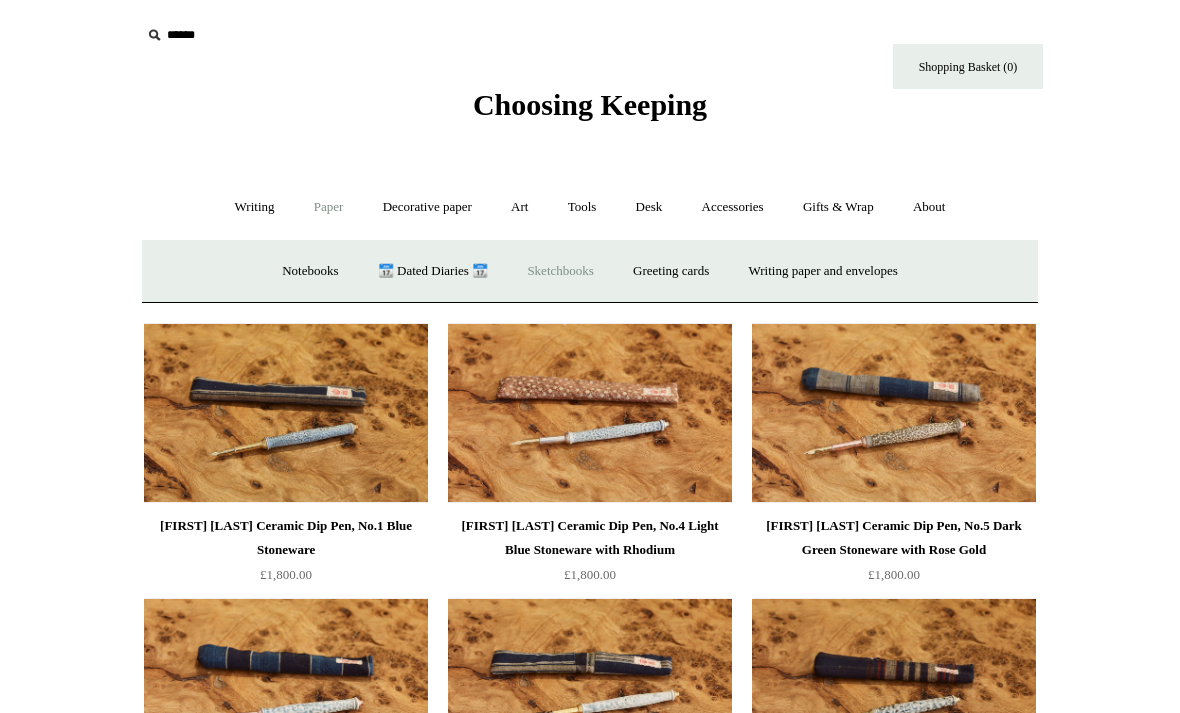 click on "Sketchbooks +" at bounding box center [560, 271] 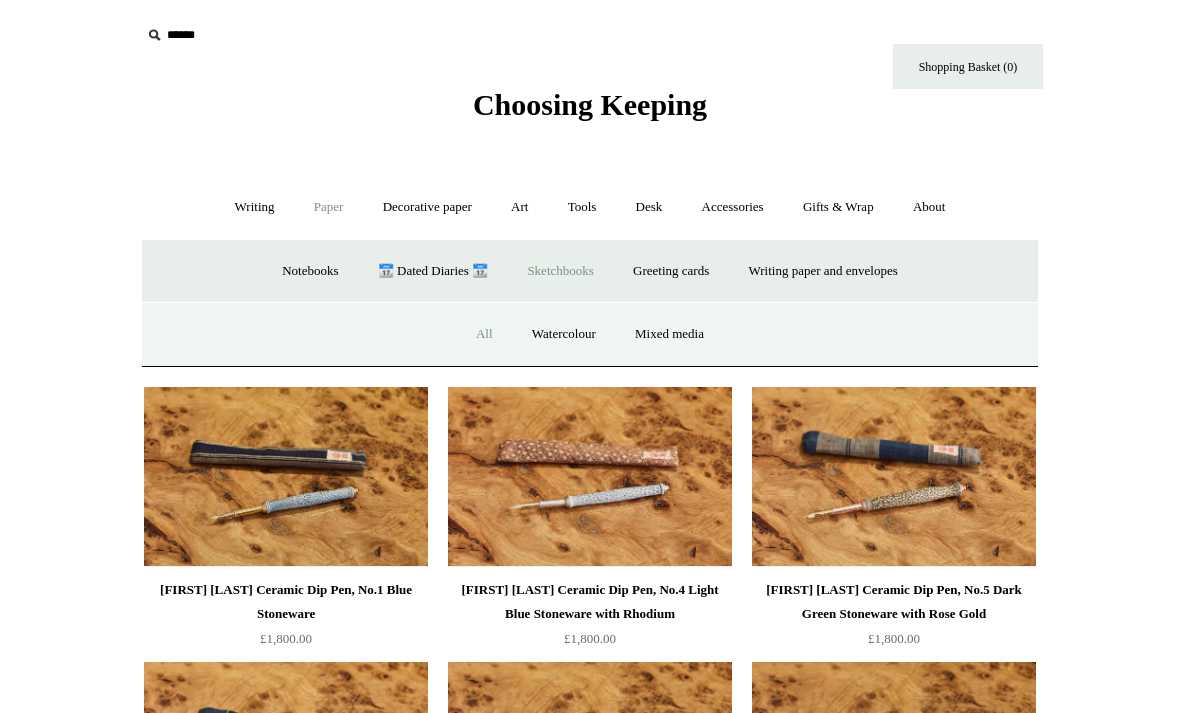 click on "All" at bounding box center (484, 334) 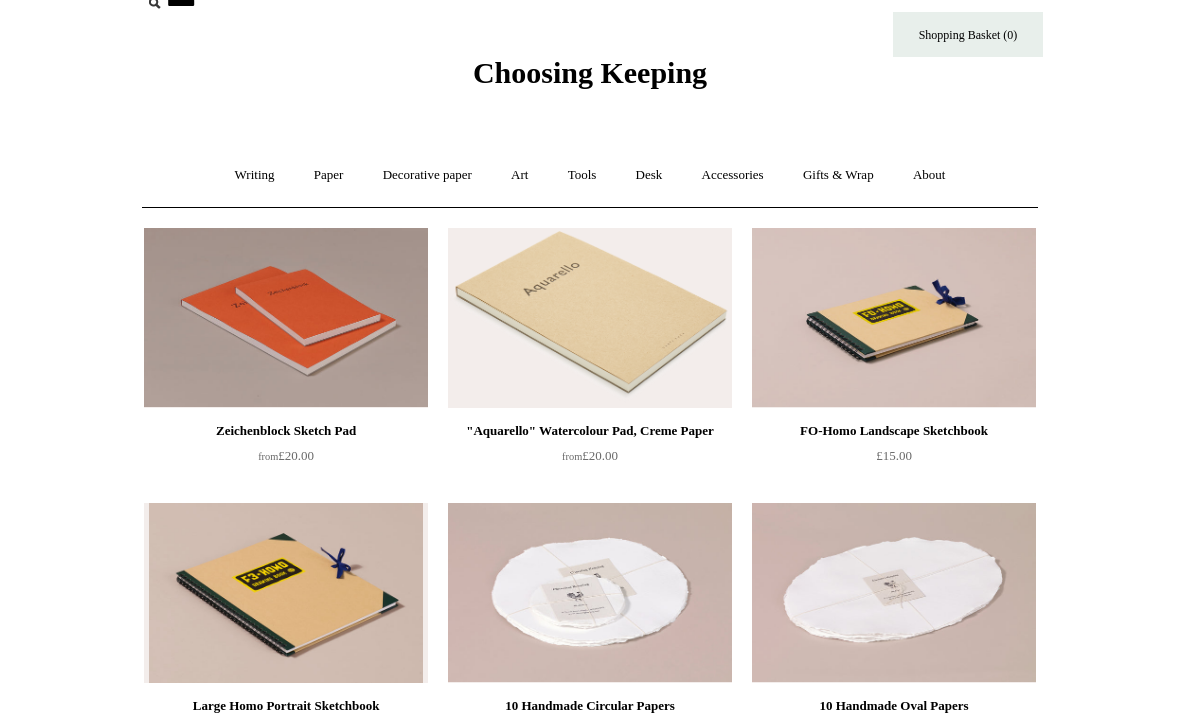scroll, scrollTop: 34, scrollLeft: 0, axis: vertical 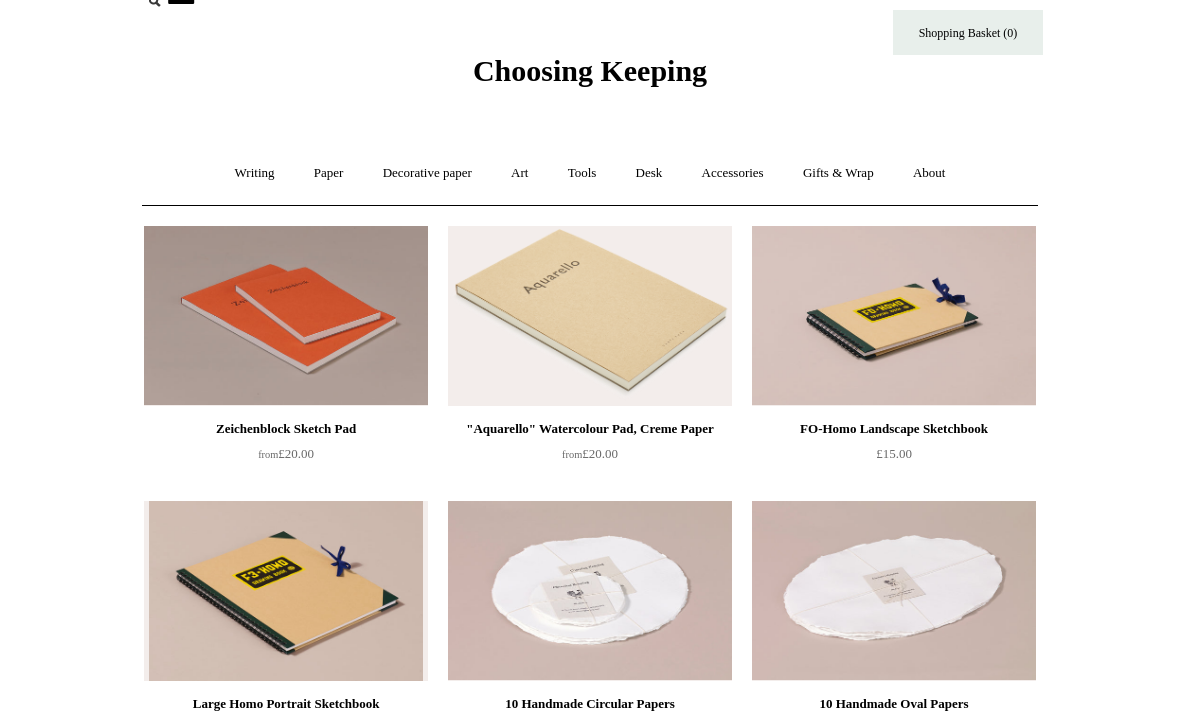 click at bounding box center [286, 316] 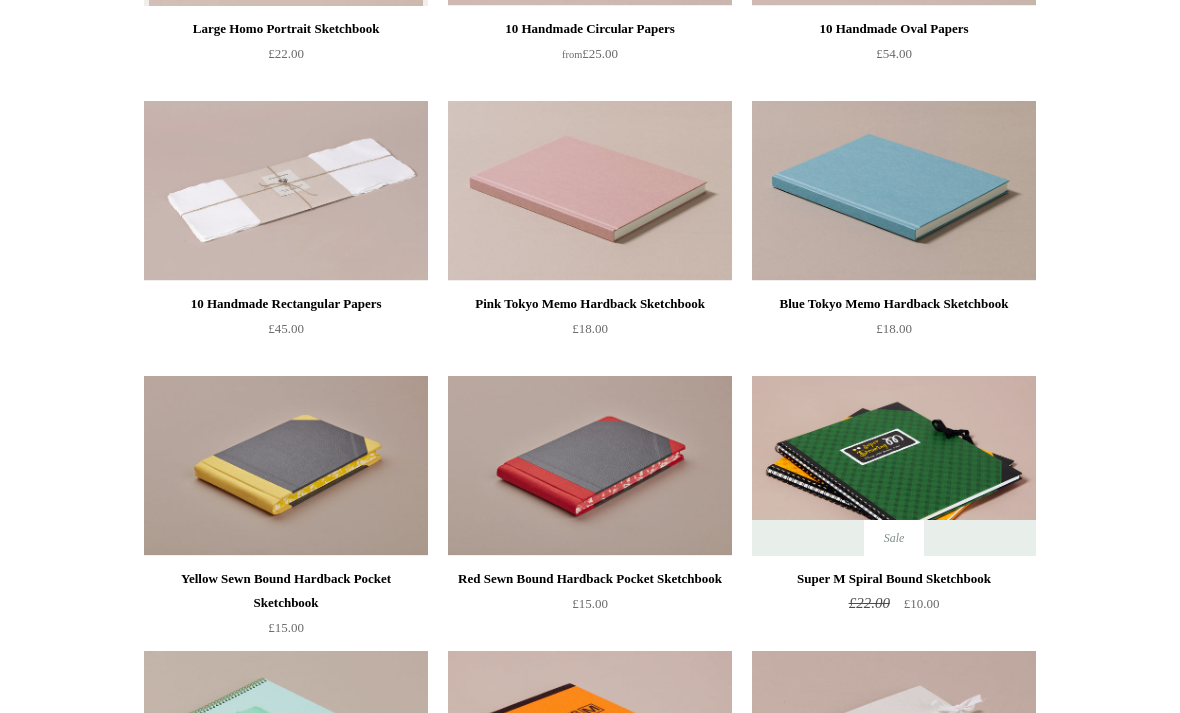 scroll, scrollTop: 707, scrollLeft: 0, axis: vertical 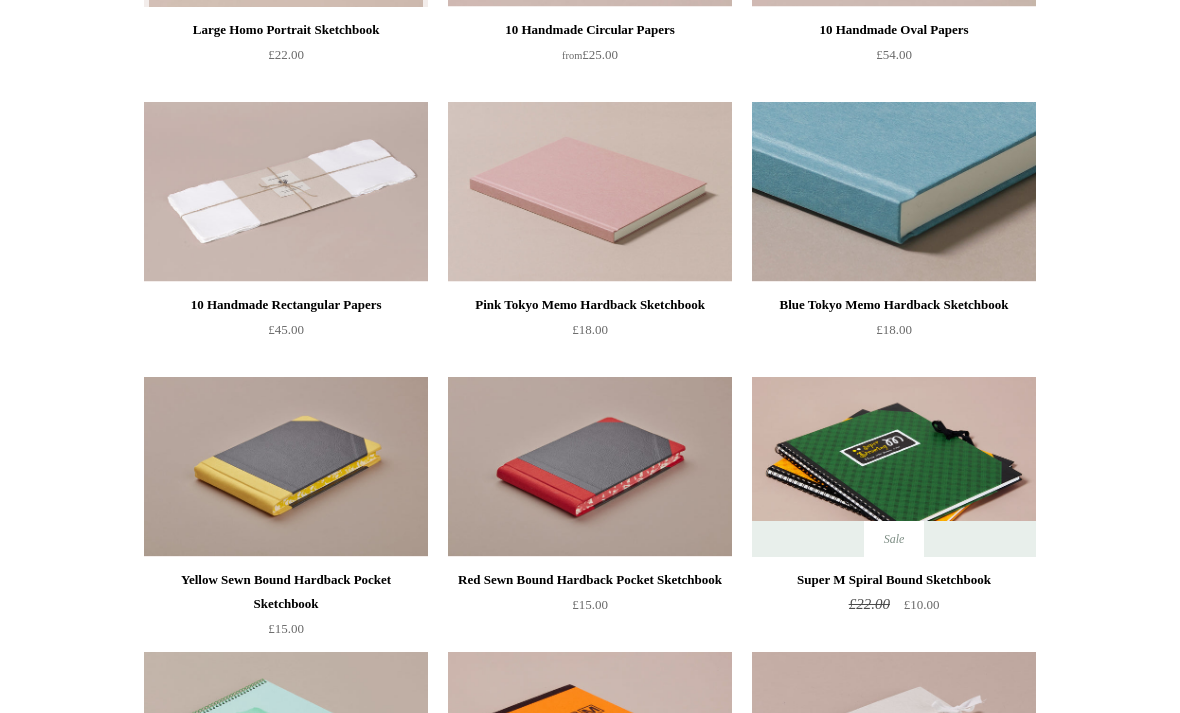 click at bounding box center [894, 193] 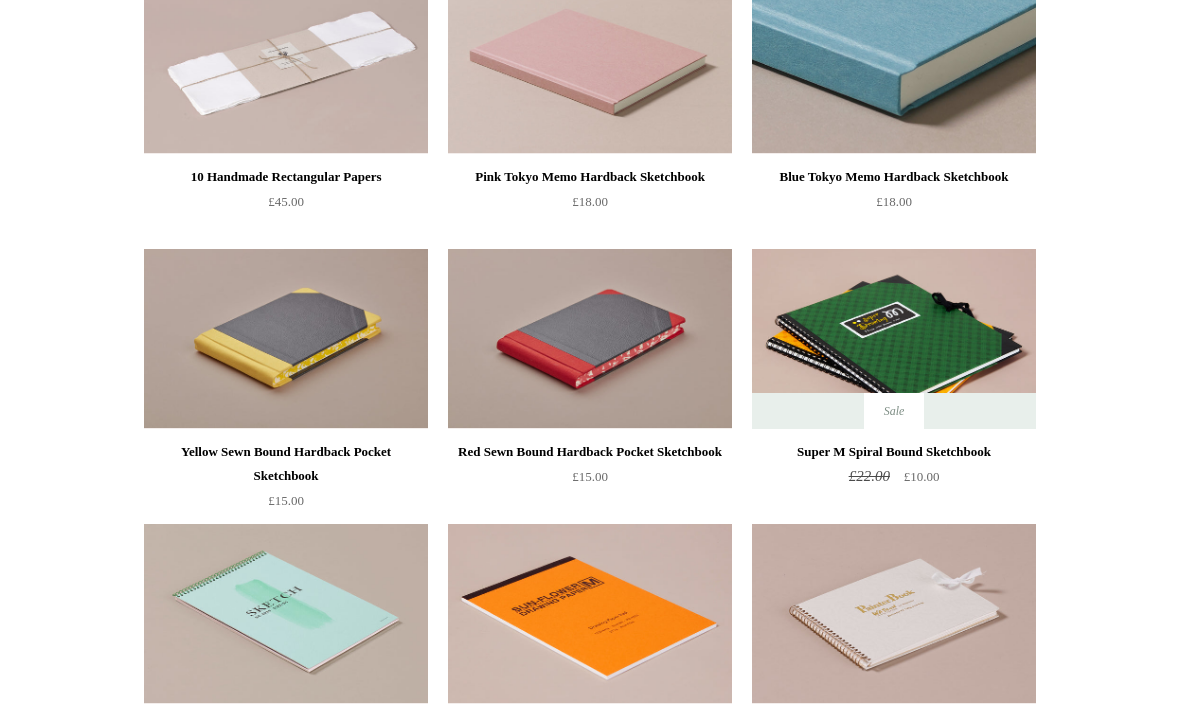 scroll, scrollTop: 836, scrollLeft: 0, axis: vertical 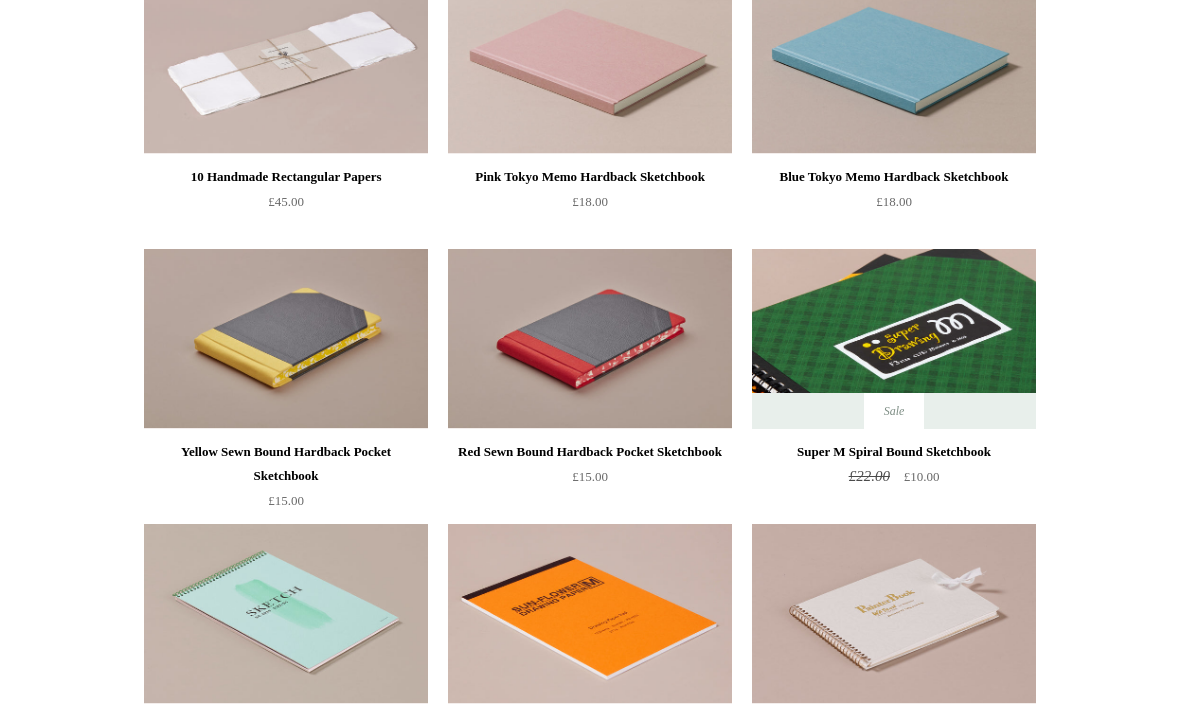click at bounding box center (894, 339) 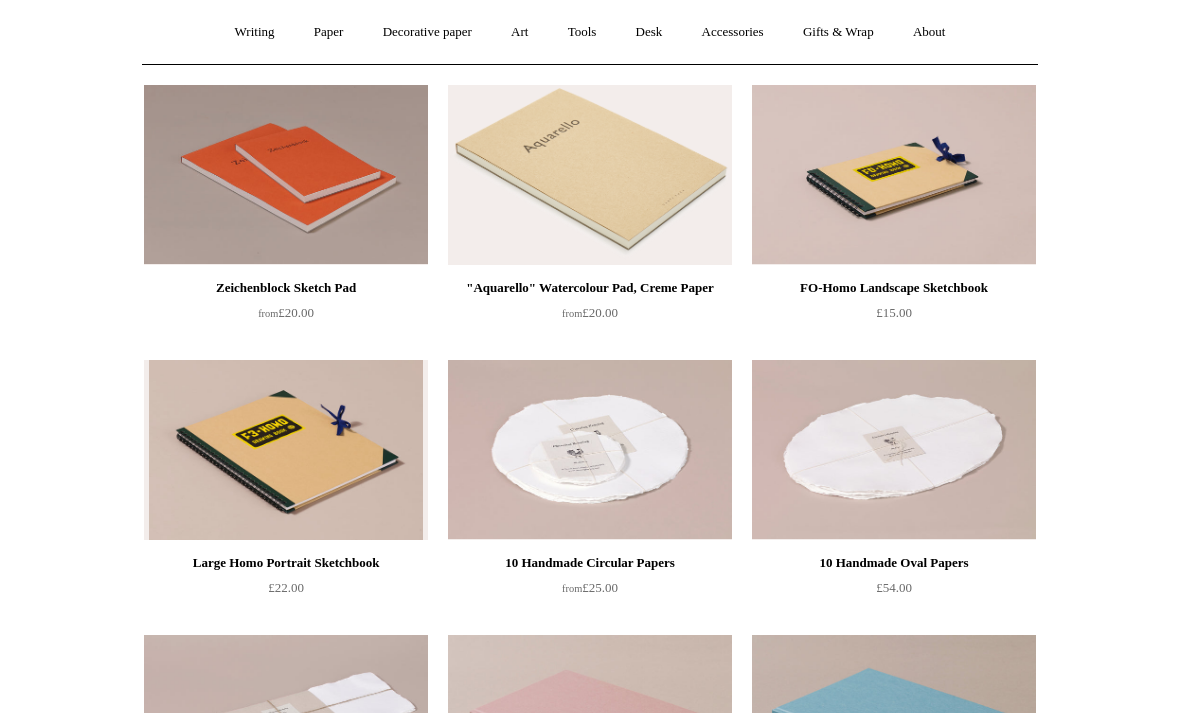 scroll, scrollTop: 0, scrollLeft: 0, axis: both 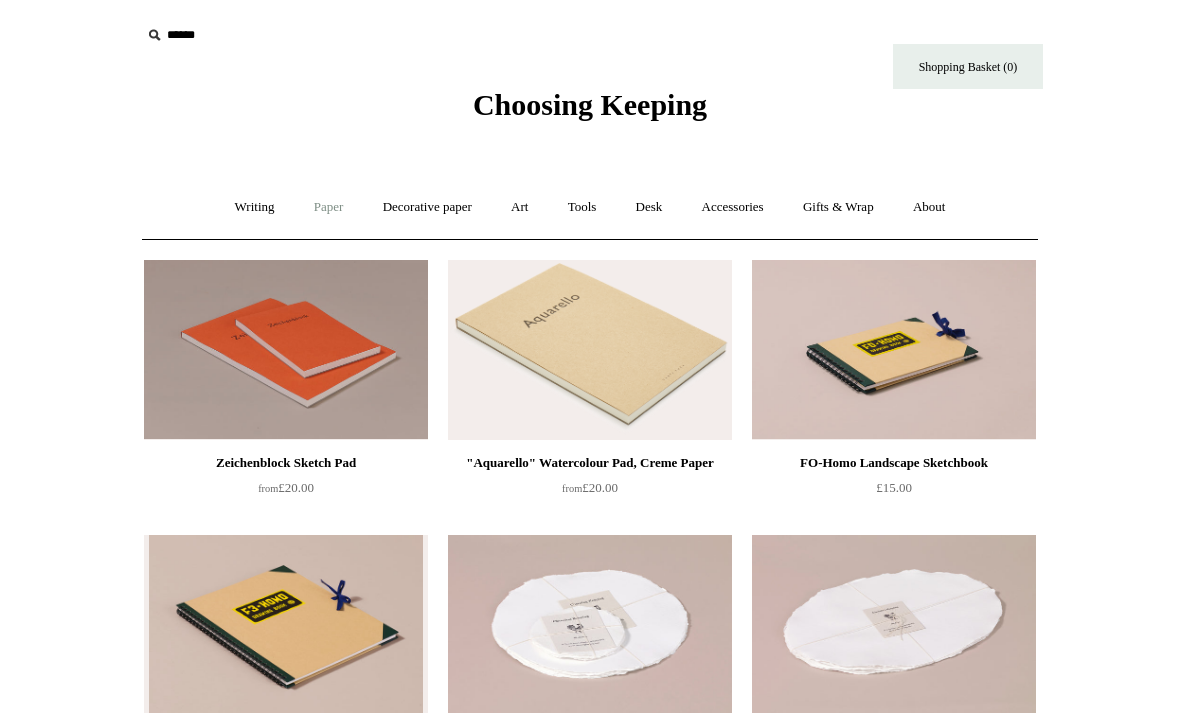 click on "Paper +" at bounding box center [329, 207] 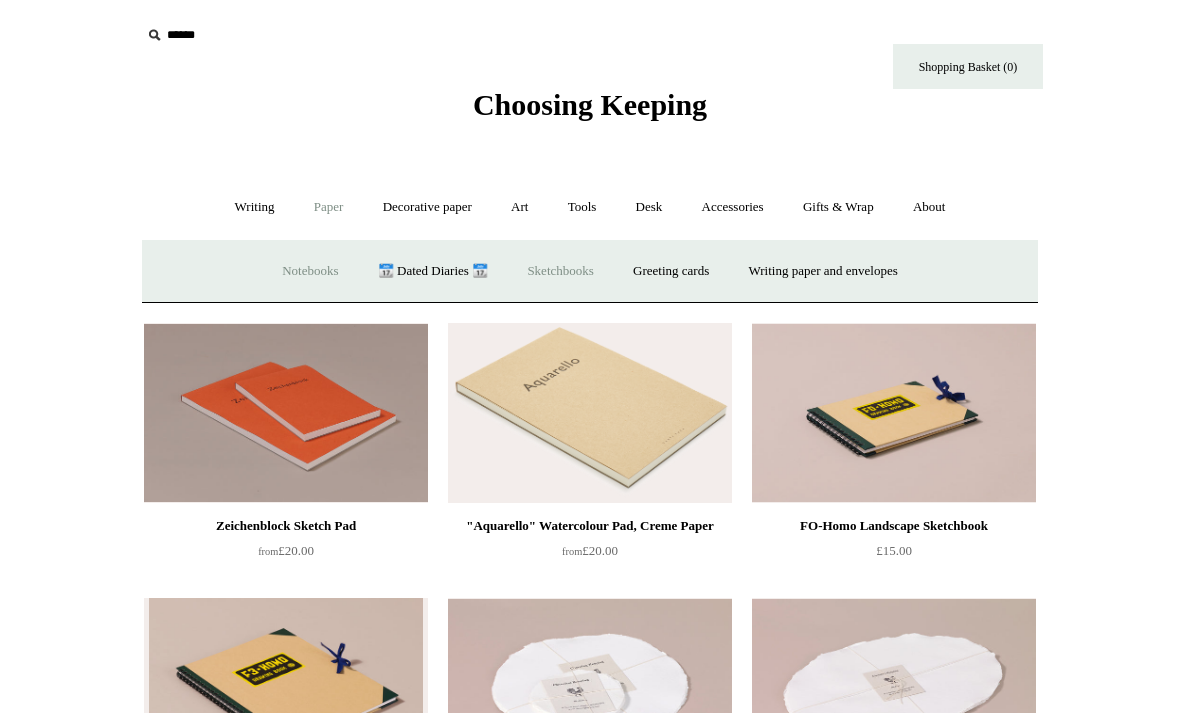 click on "Notebooks +" at bounding box center (310, 271) 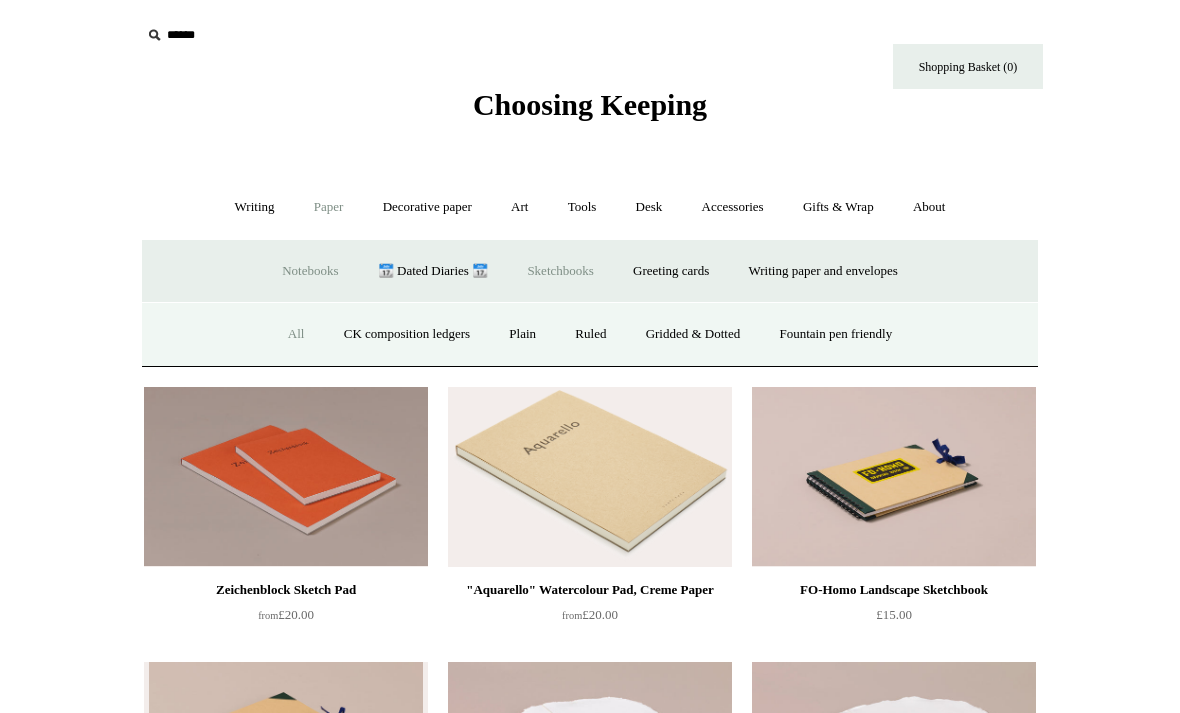 click on "All" at bounding box center [296, 334] 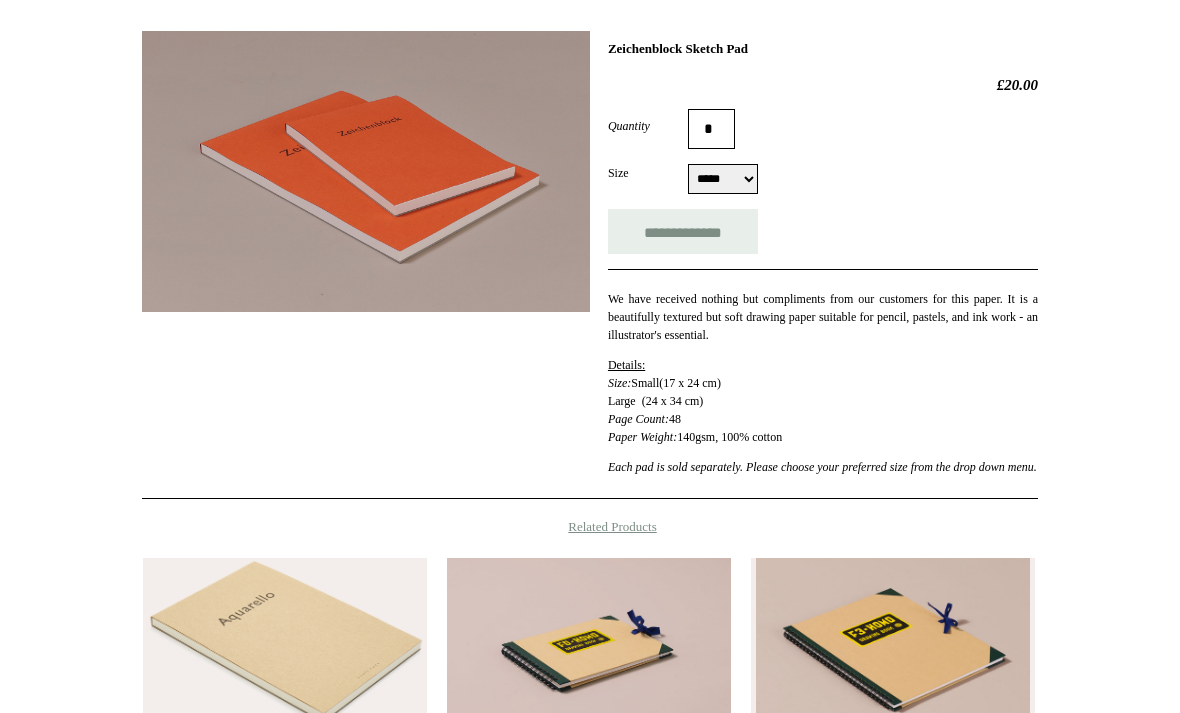 scroll, scrollTop: 299, scrollLeft: 0, axis: vertical 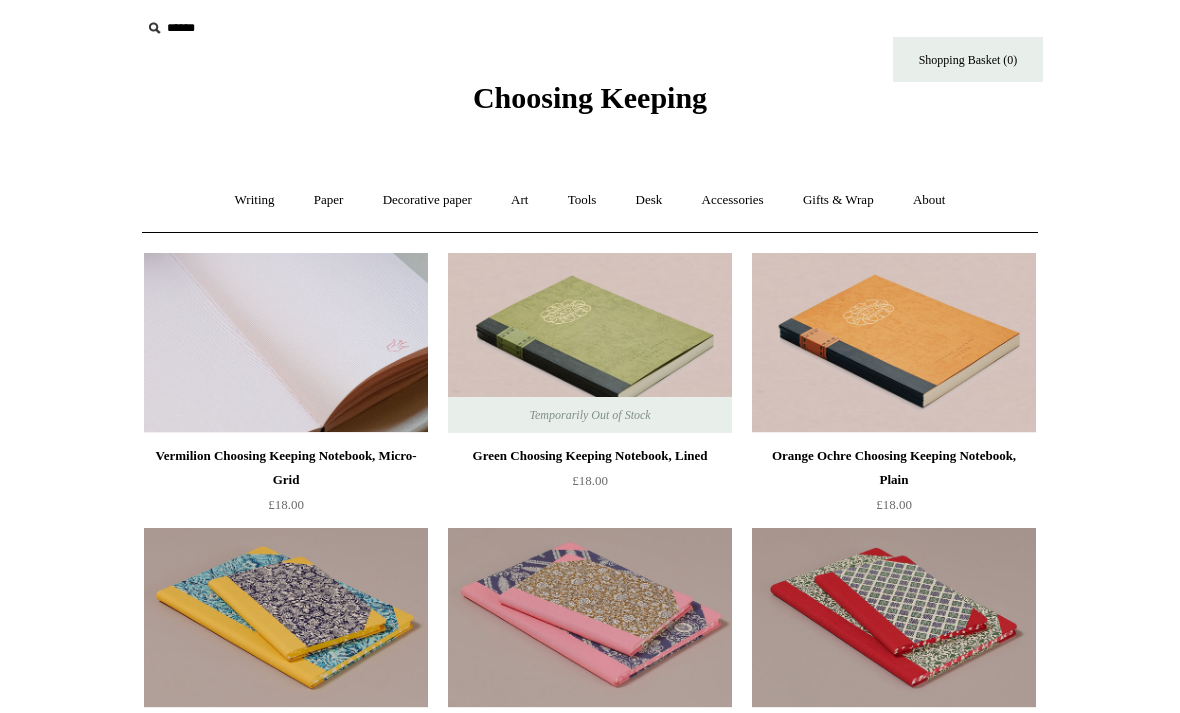 click at bounding box center (286, 343) 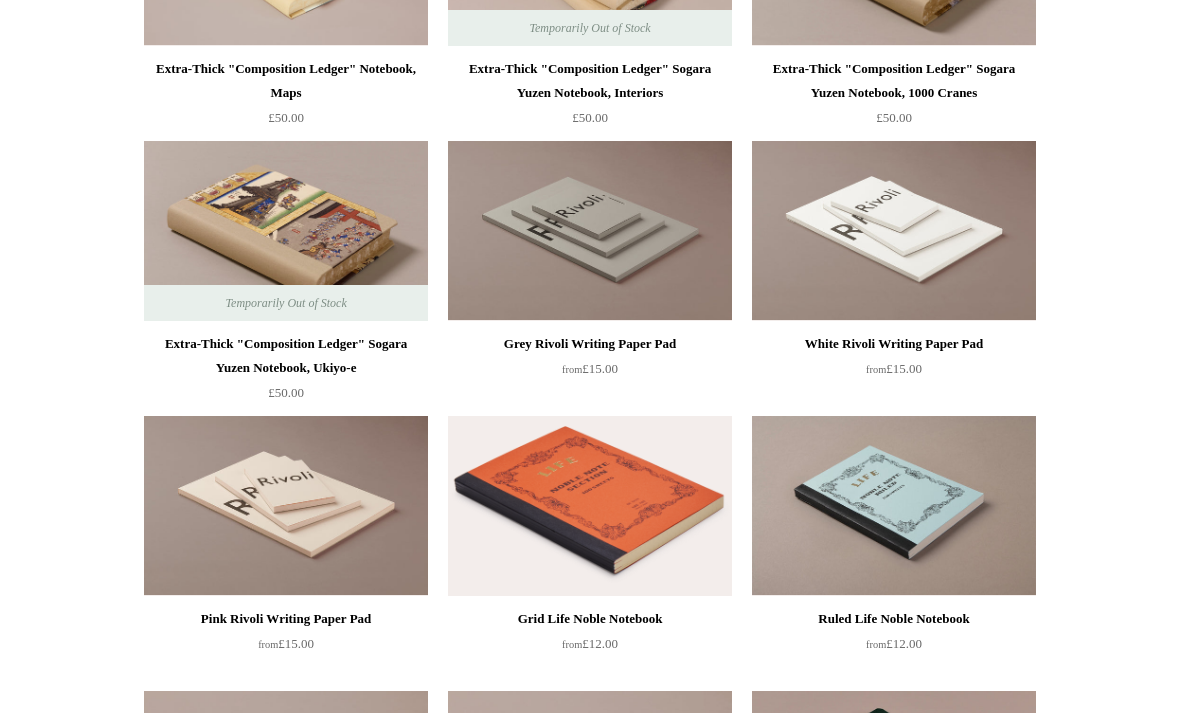 scroll, scrollTop: 3419, scrollLeft: 0, axis: vertical 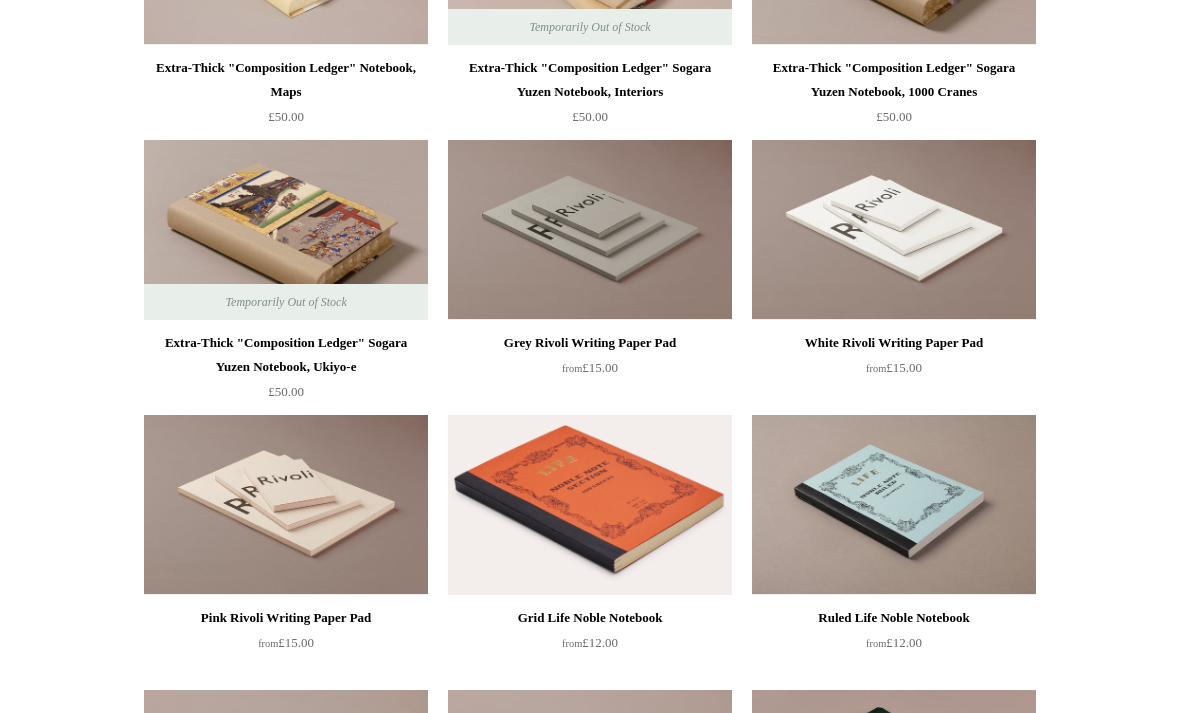 click at bounding box center (590, 506) 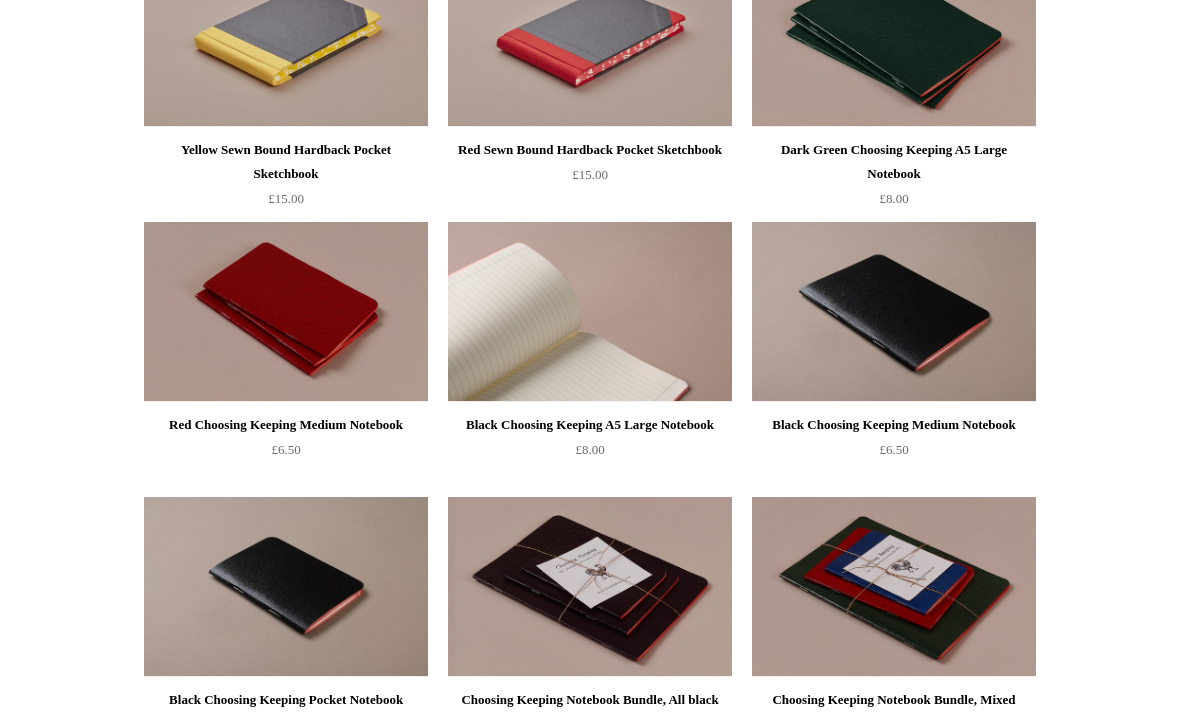 scroll, scrollTop: 4163, scrollLeft: 0, axis: vertical 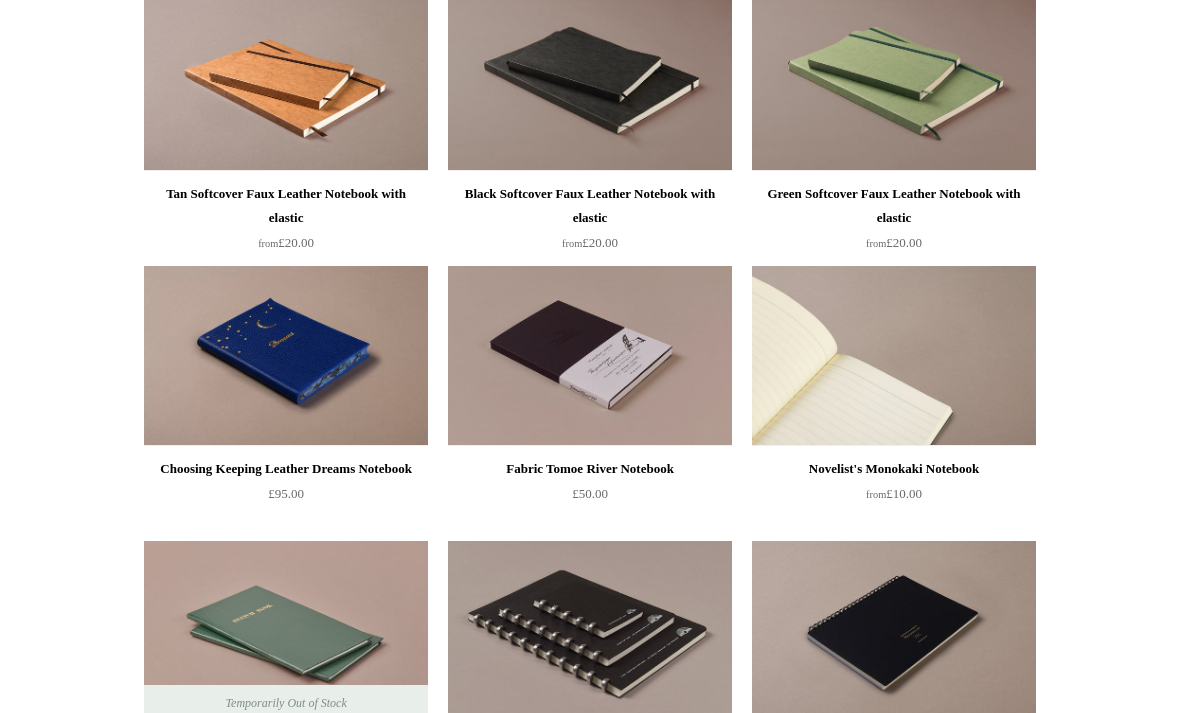 click at bounding box center (894, 357) 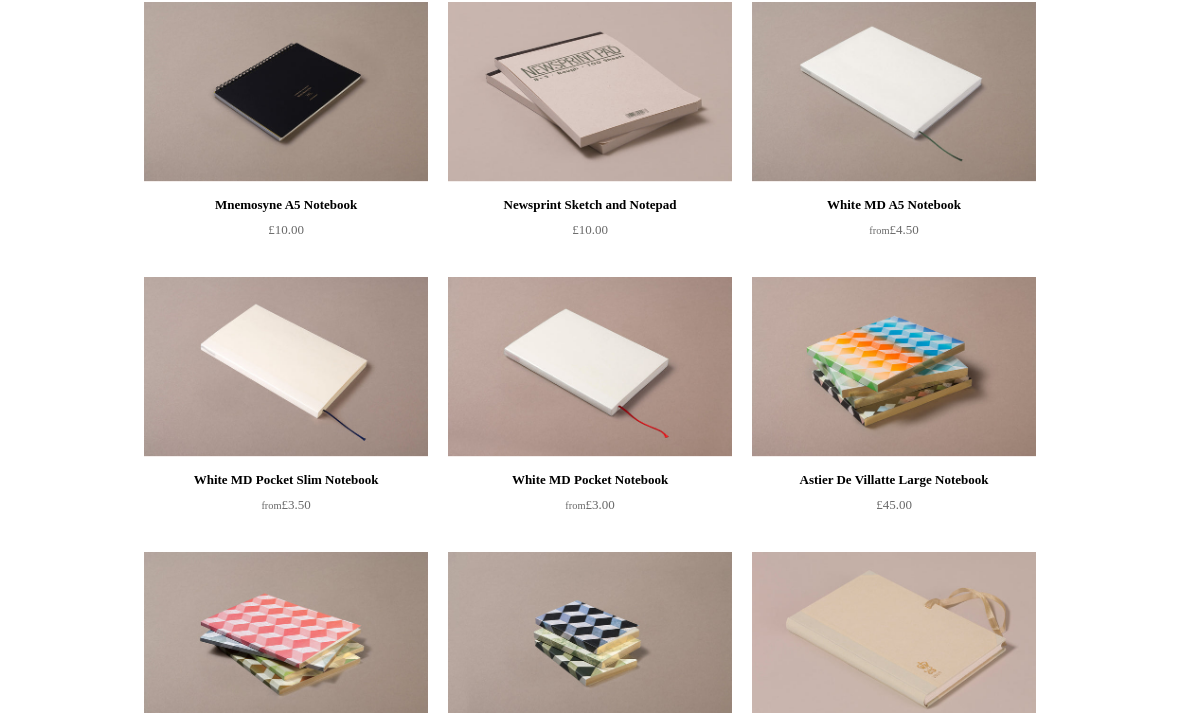 scroll, scrollTop: 6032, scrollLeft: 0, axis: vertical 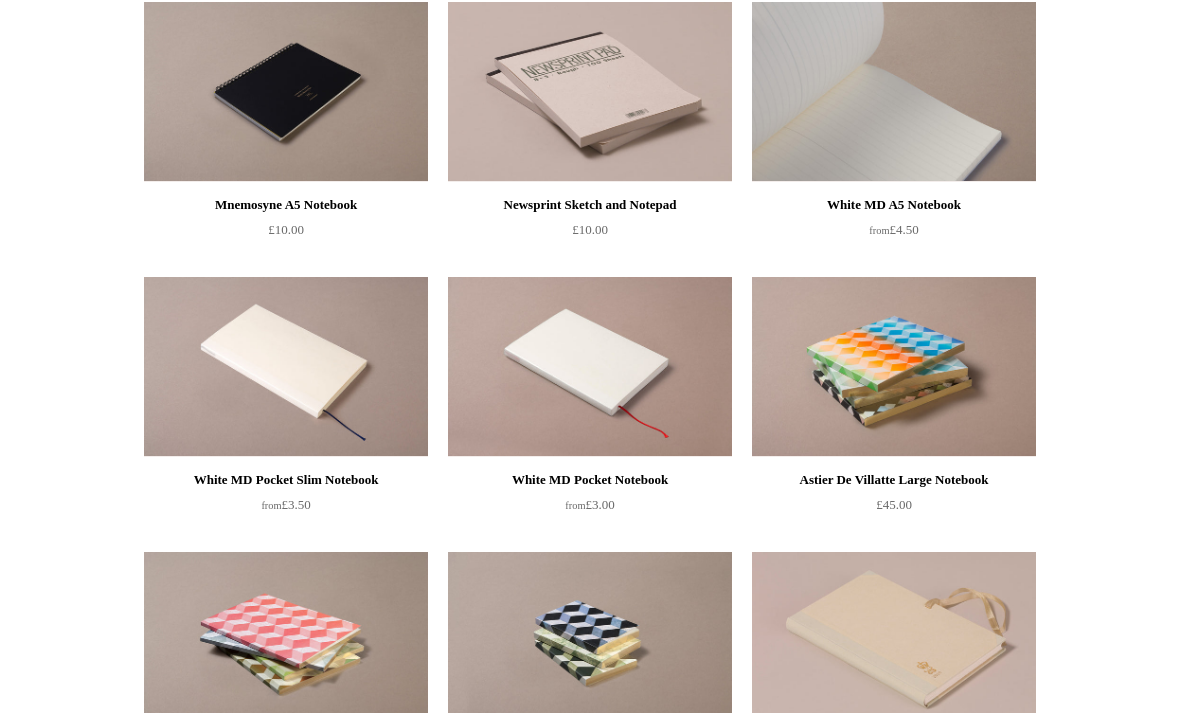 click at bounding box center [894, 93] 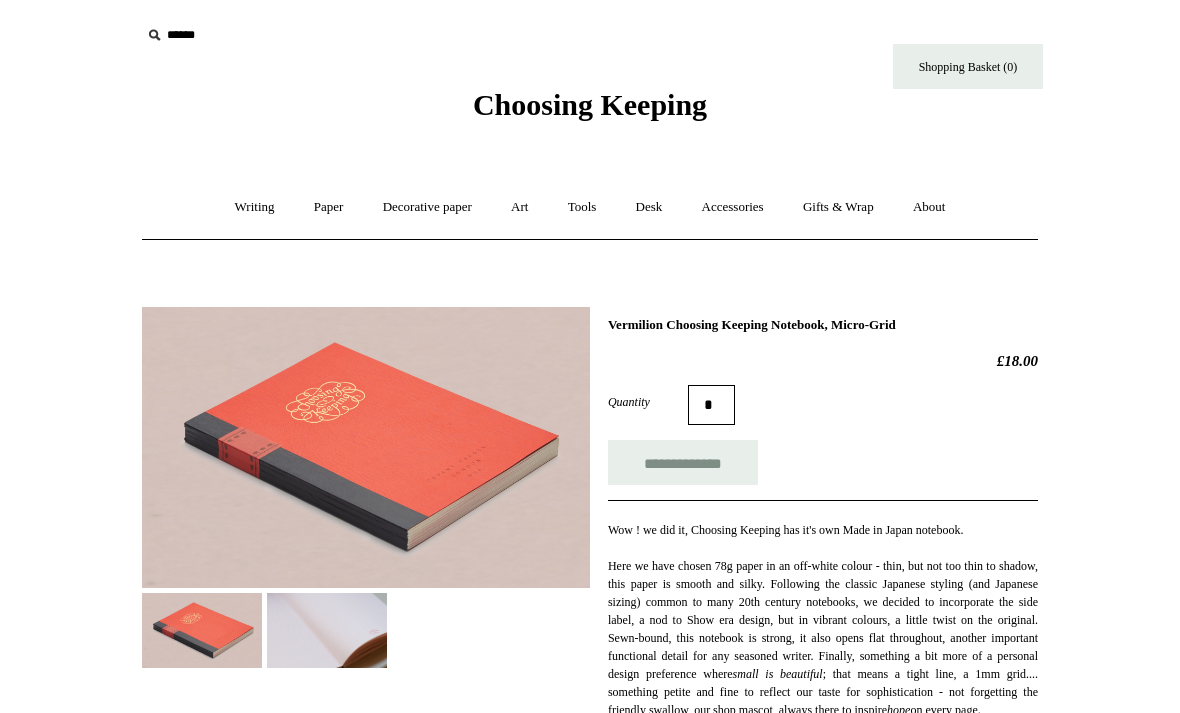 scroll, scrollTop: 0, scrollLeft: 0, axis: both 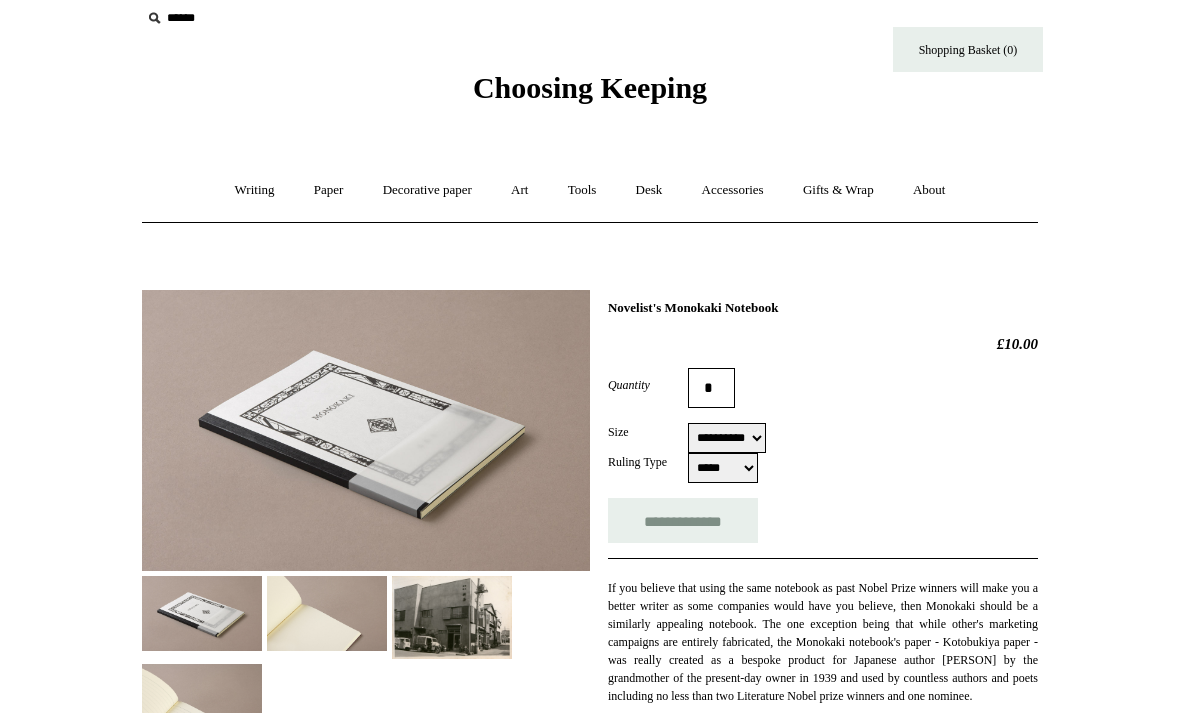 click on "[CREDIT_CARD]" at bounding box center [727, 439] 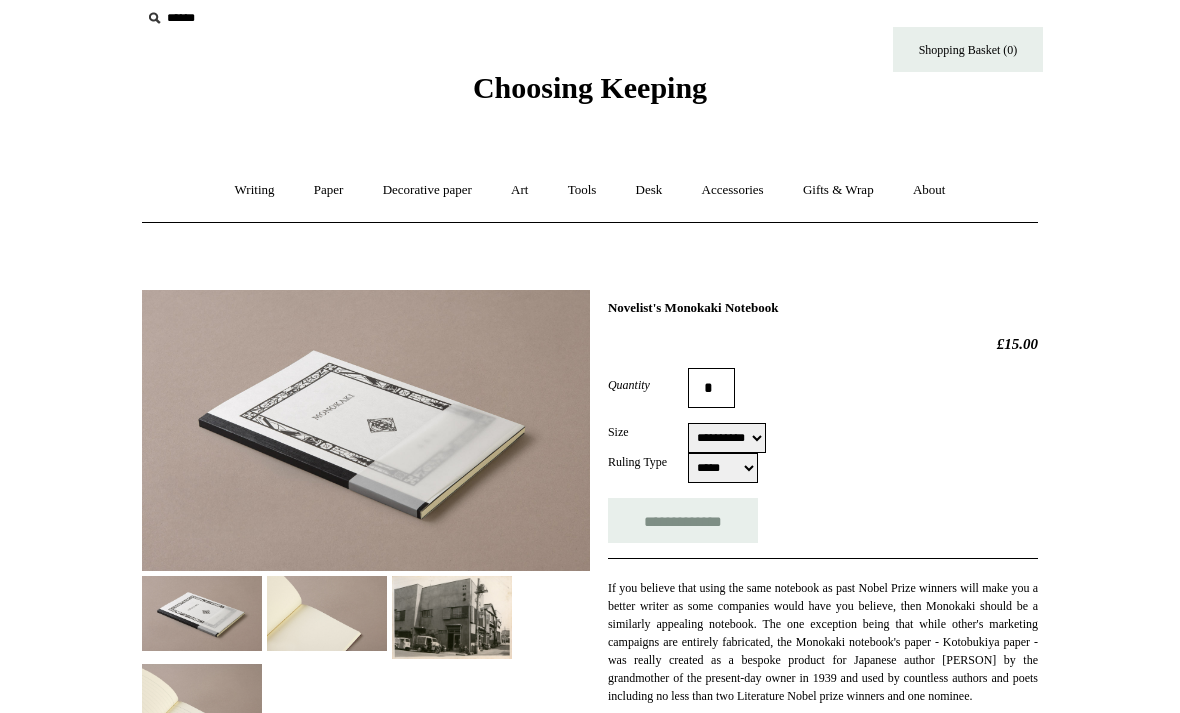 click on "[CREDIT_CARD]" at bounding box center (727, 438) 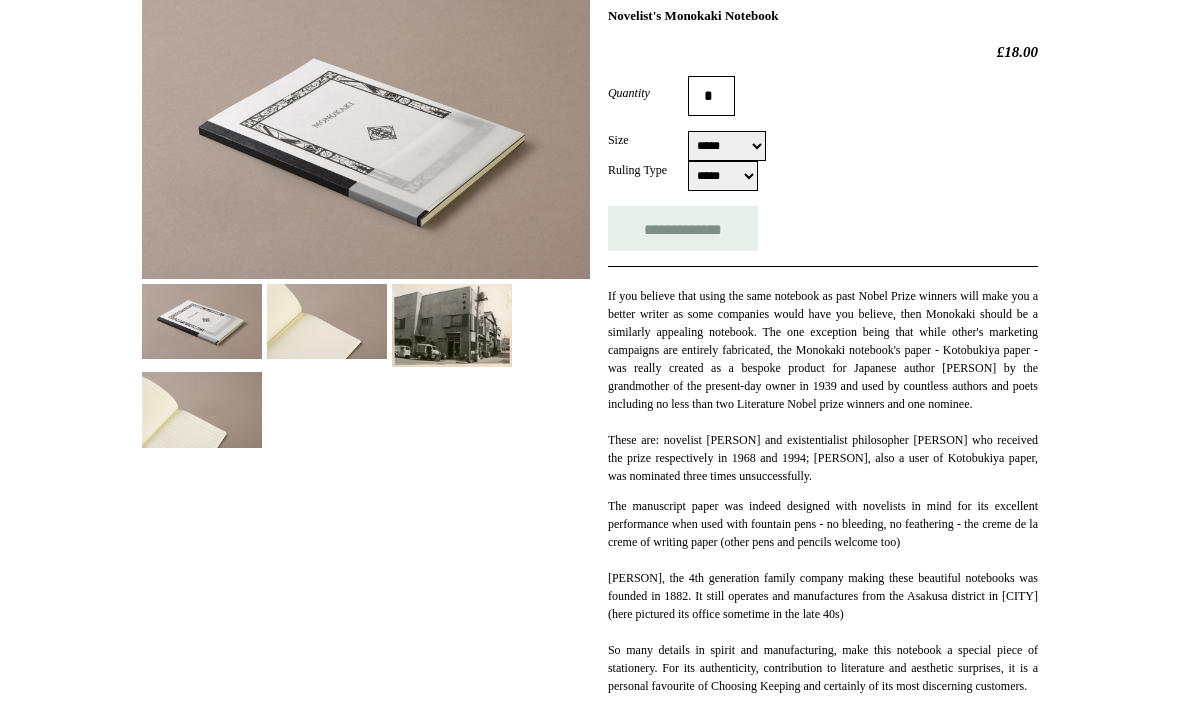 scroll, scrollTop: 316, scrollLeft: 0, axis: vertical 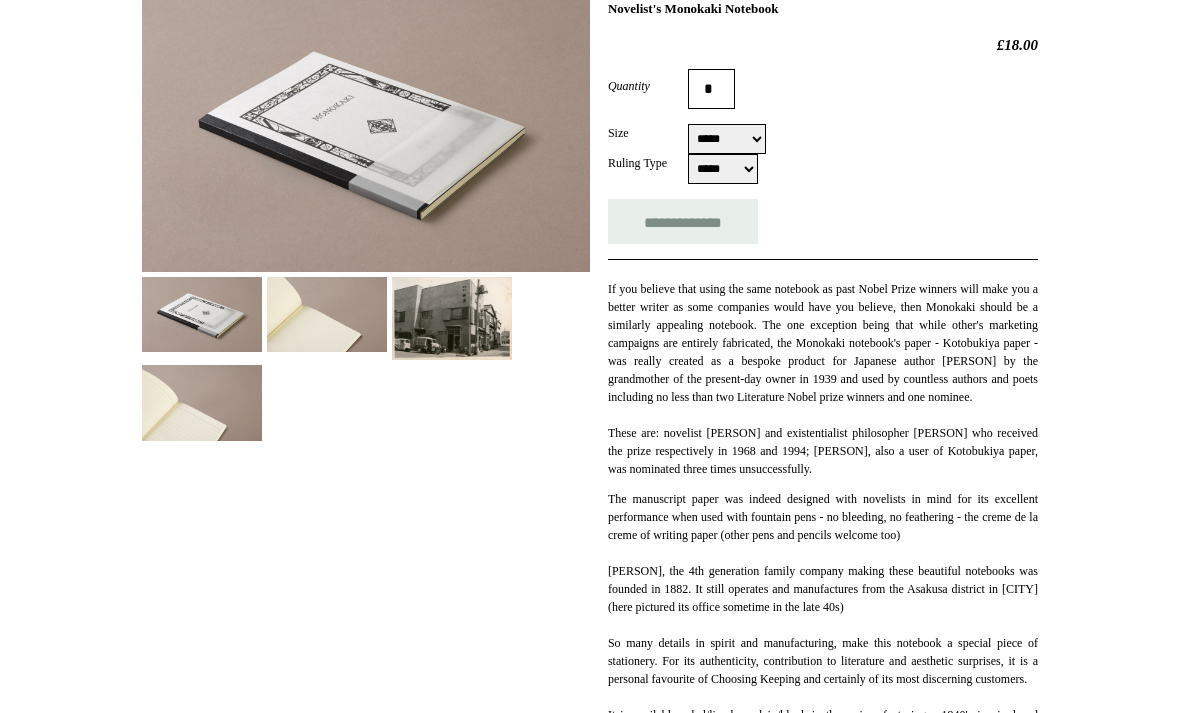 click at bounding box center (327, 314) 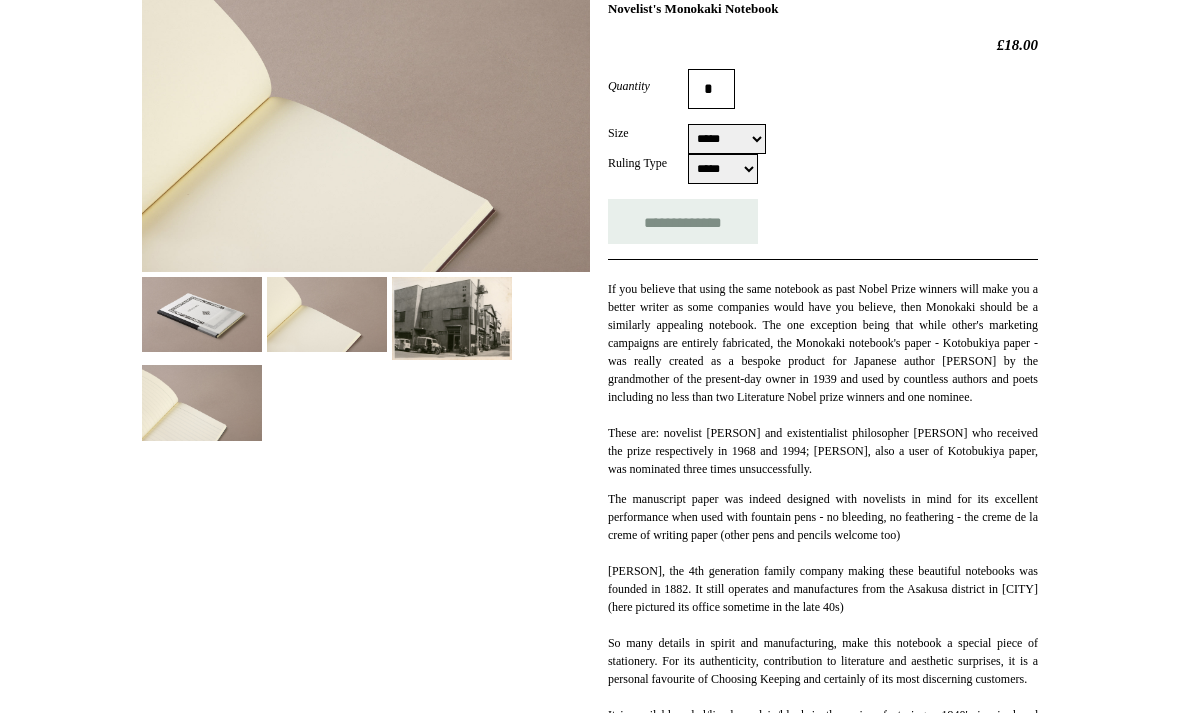 click at bounding box center (202, 402) 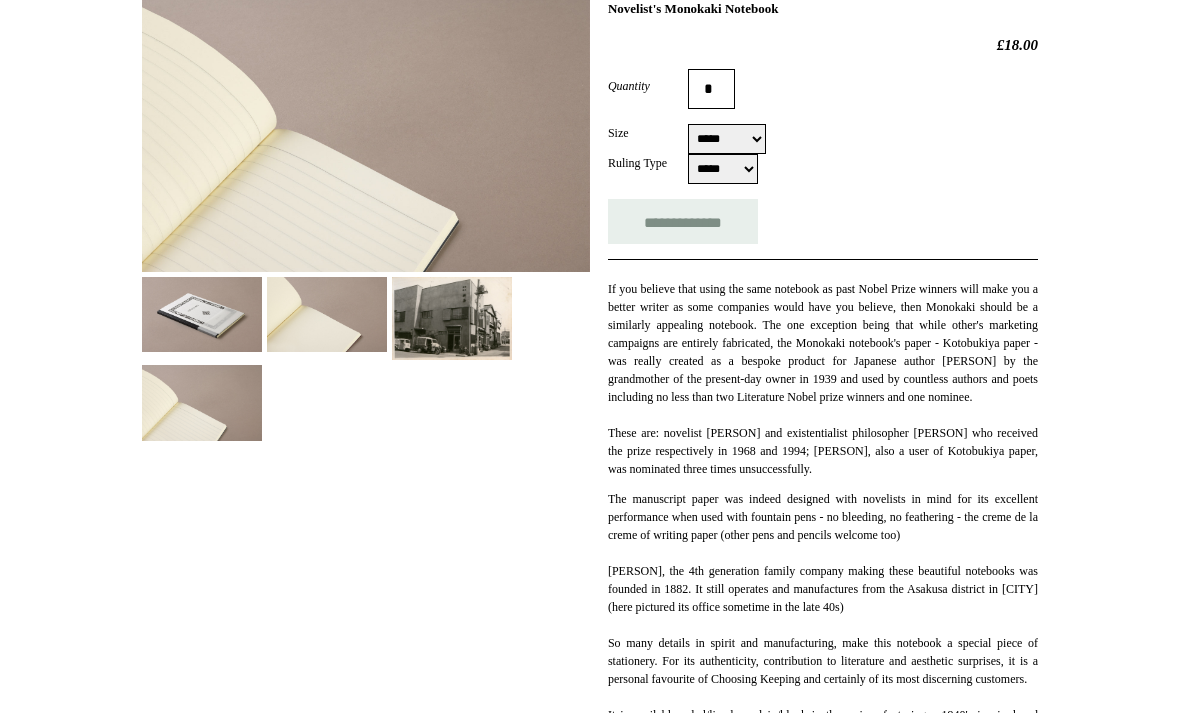 click at bounding box center (327, 314) 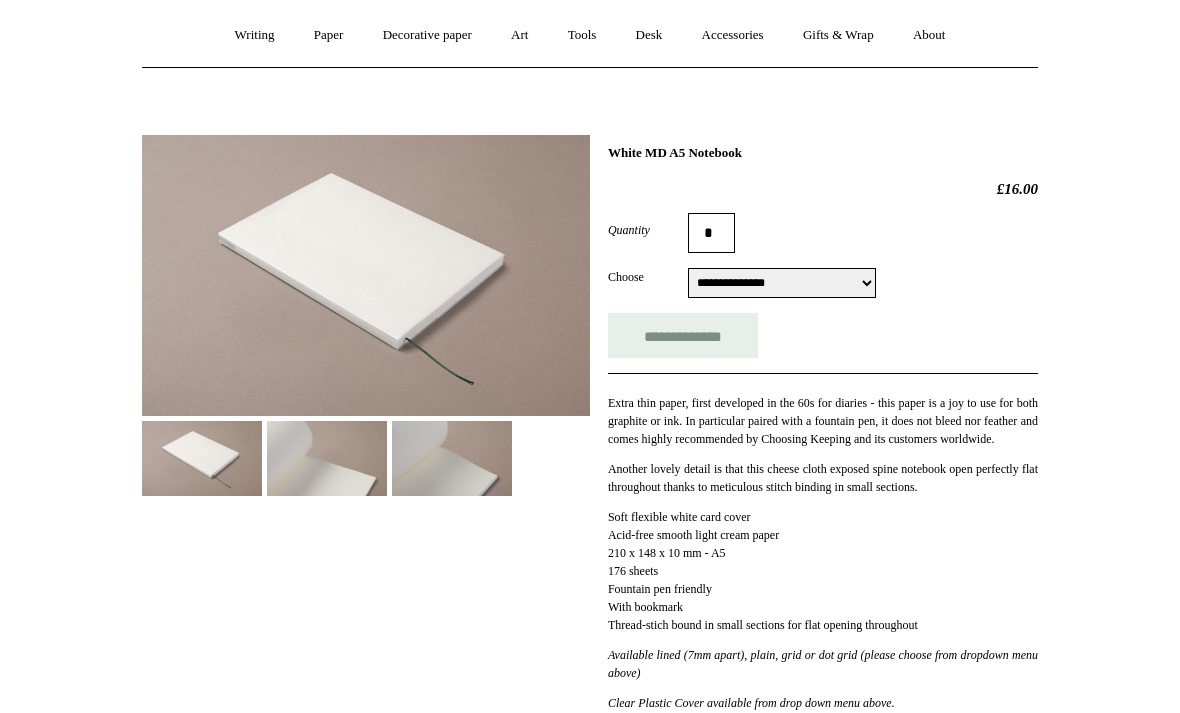 scroll, scrollTop: 171, scrollLeft: 0, axis: vertical 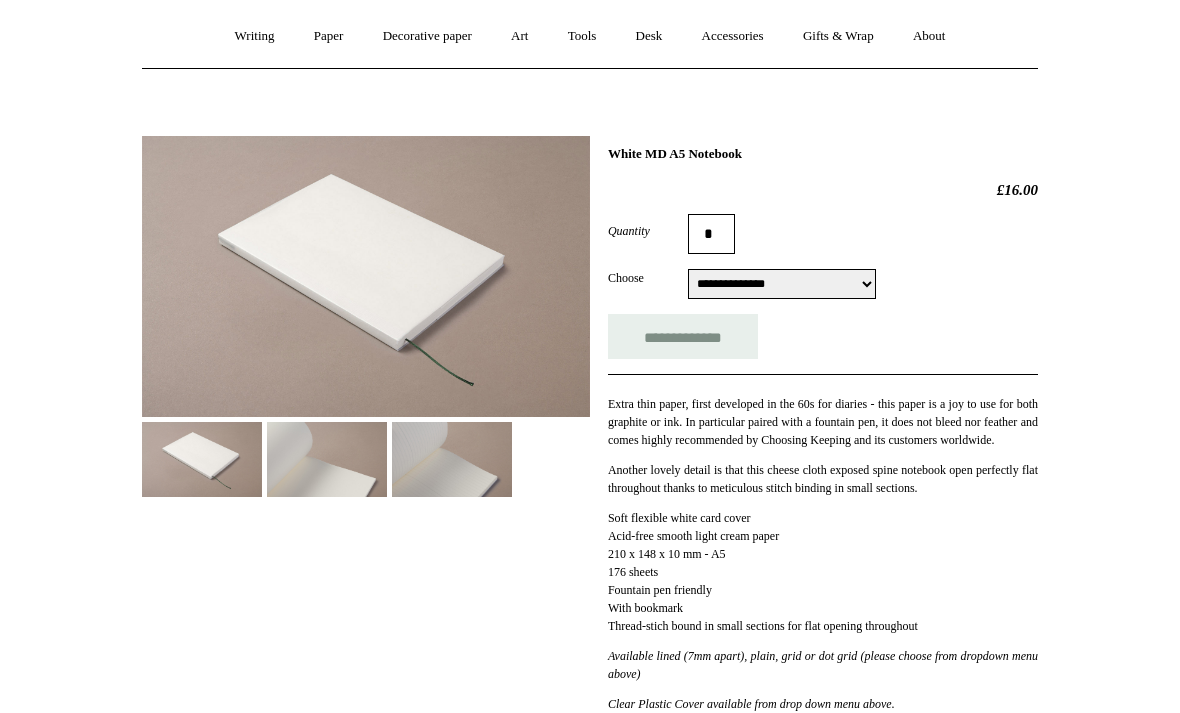 click on "**********" at bounding box center (782, 284) 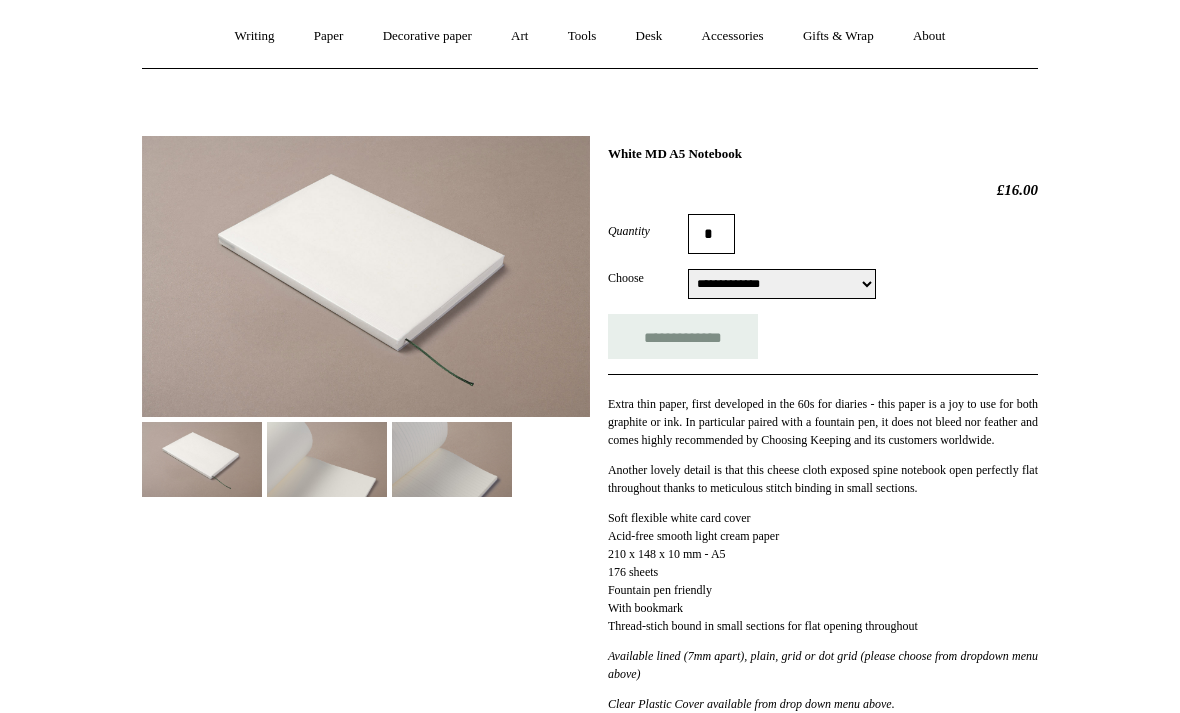 click on "**********" at bounding box center [782, 284] 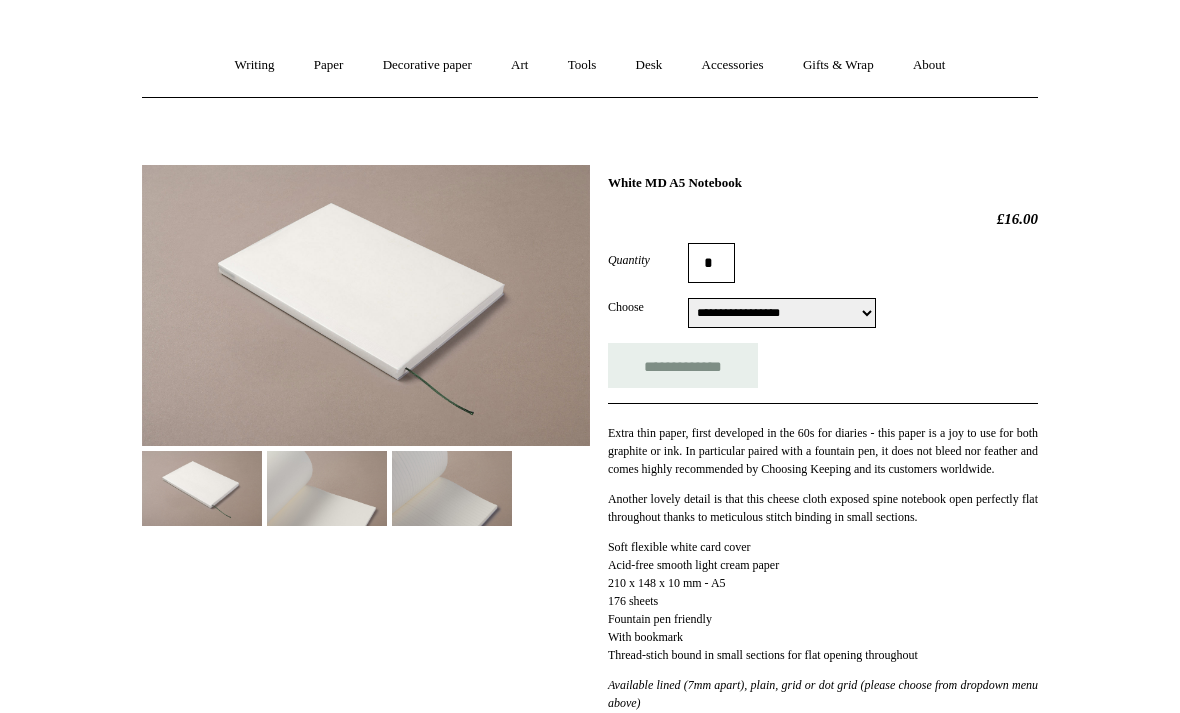 scroll, scrollTop: 0, scrollLeft: 0, axis: both 